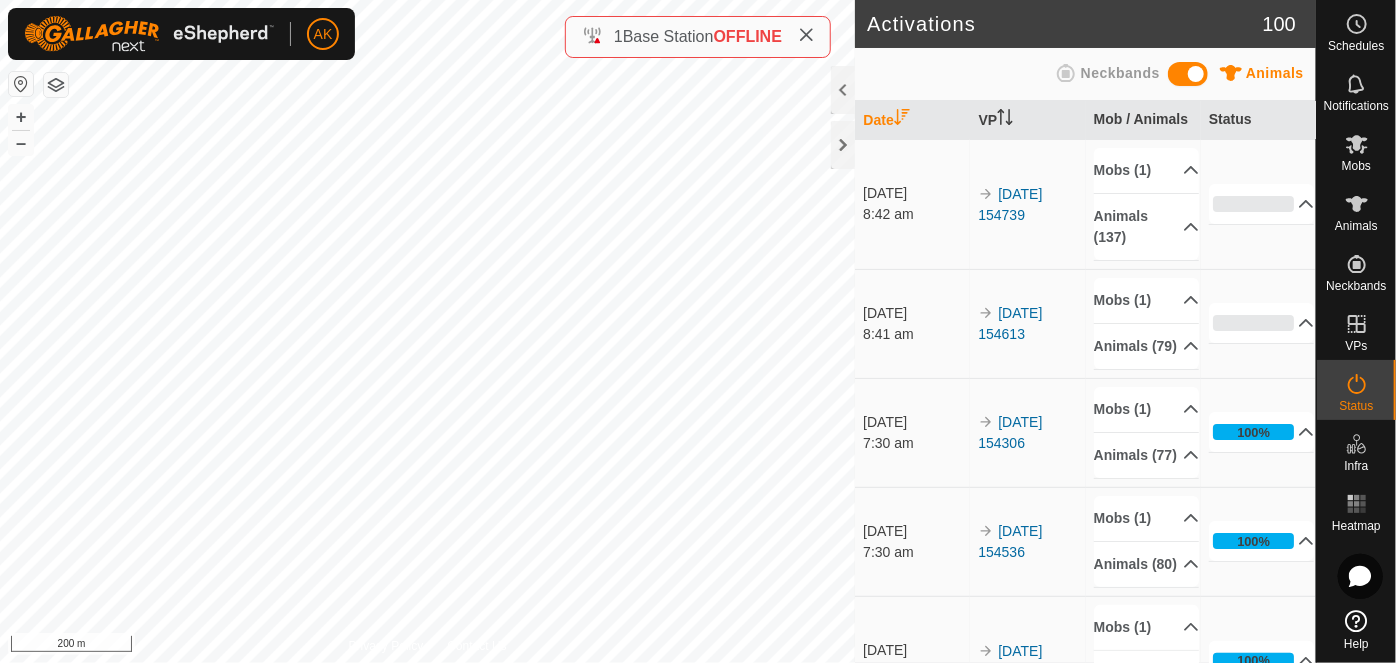 scroll, scrollTop: 0, scrollLeft: 0, axis: both 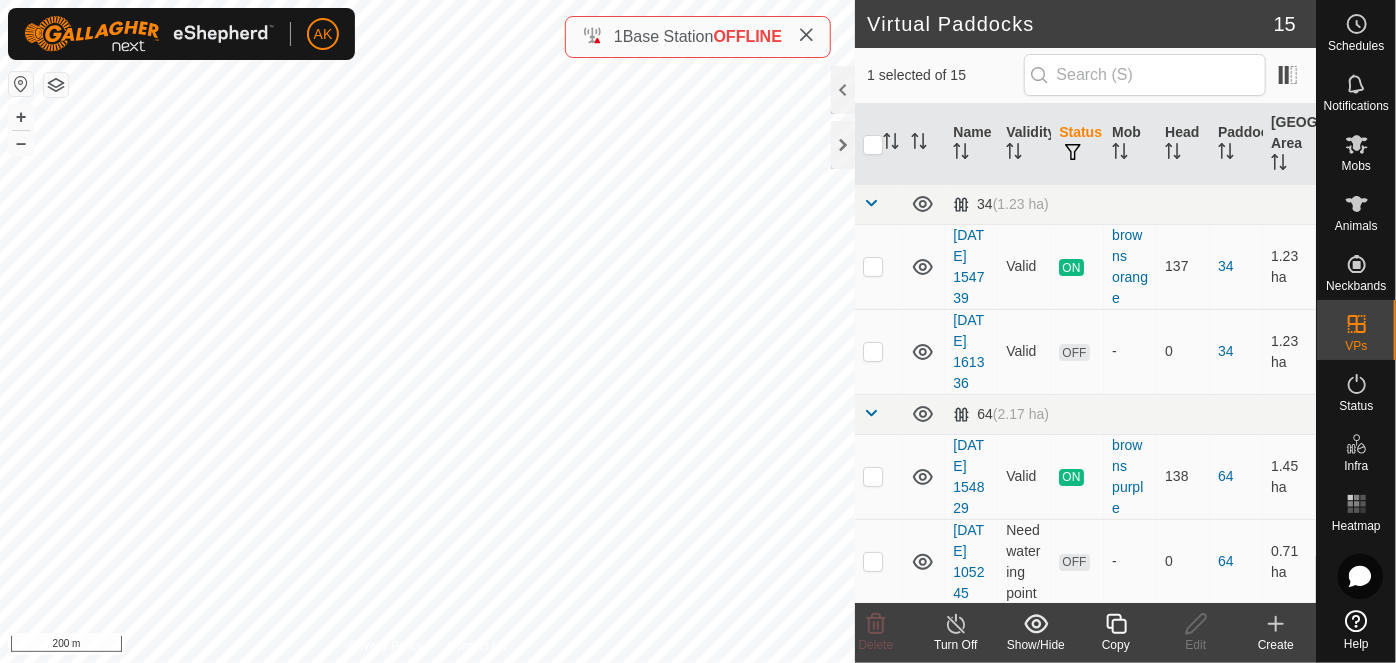 click 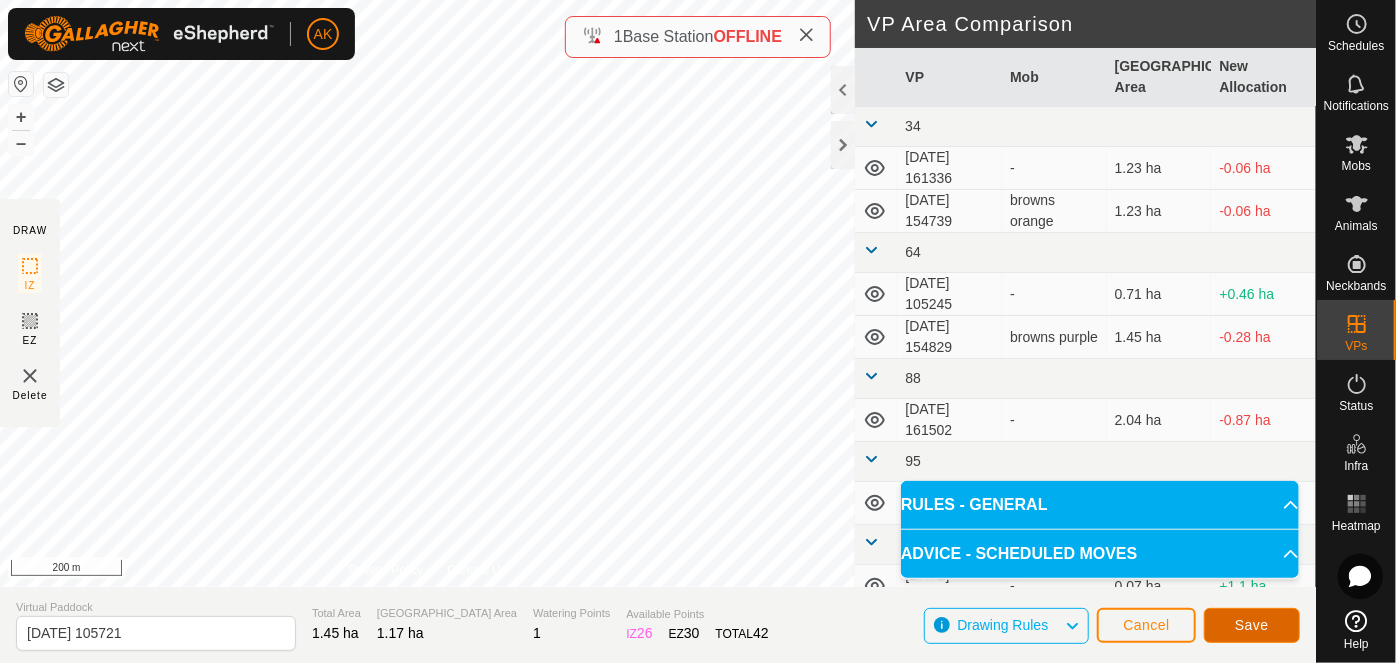 click on "Save" 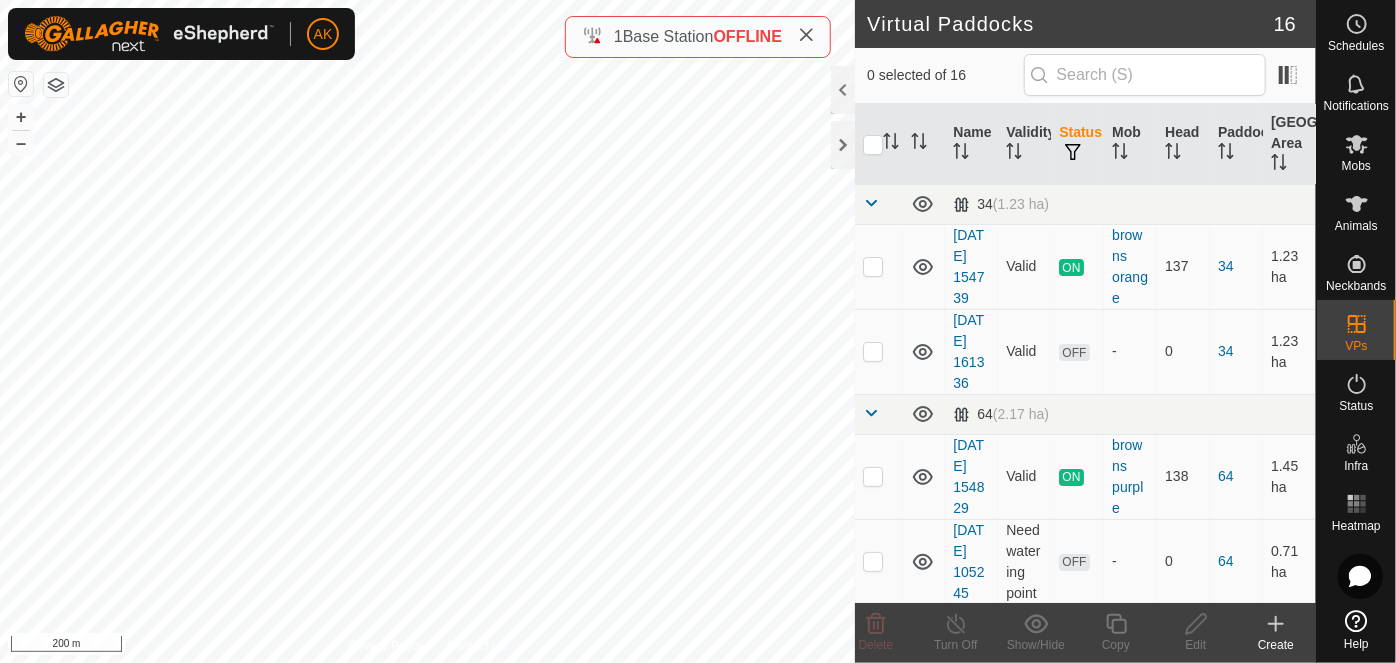checkbox on "true" 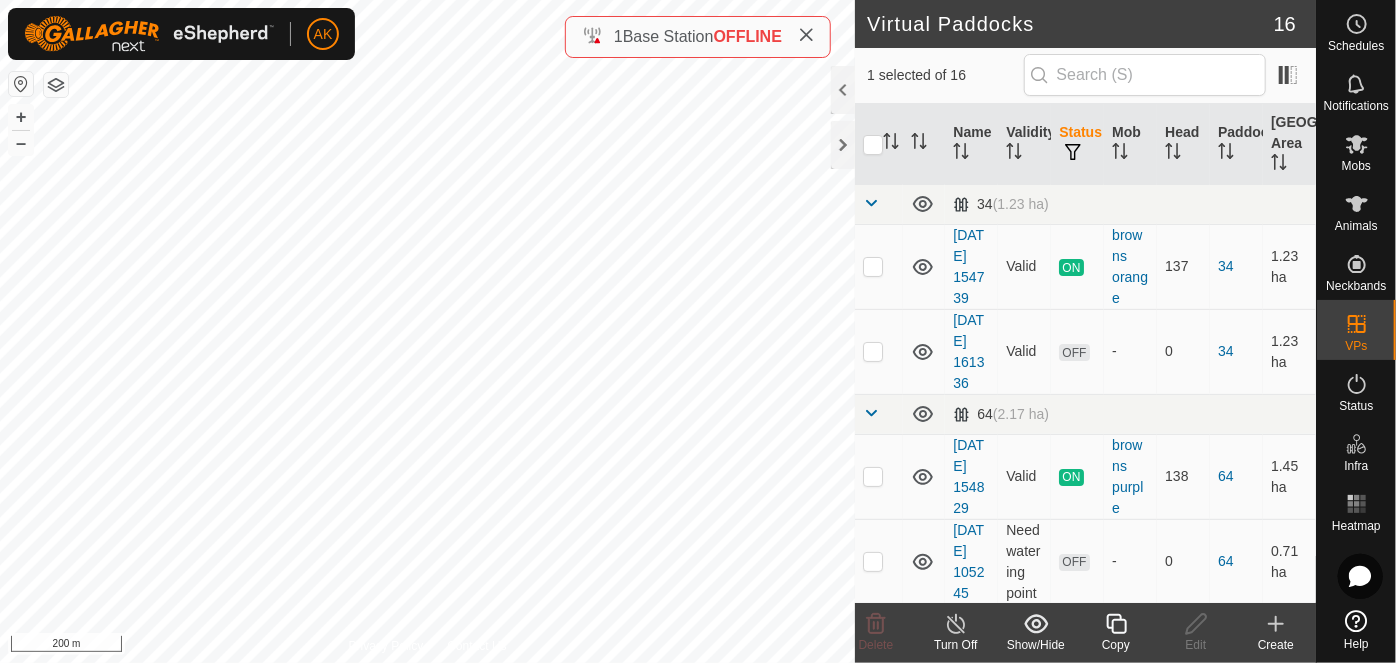 click on "Copy" 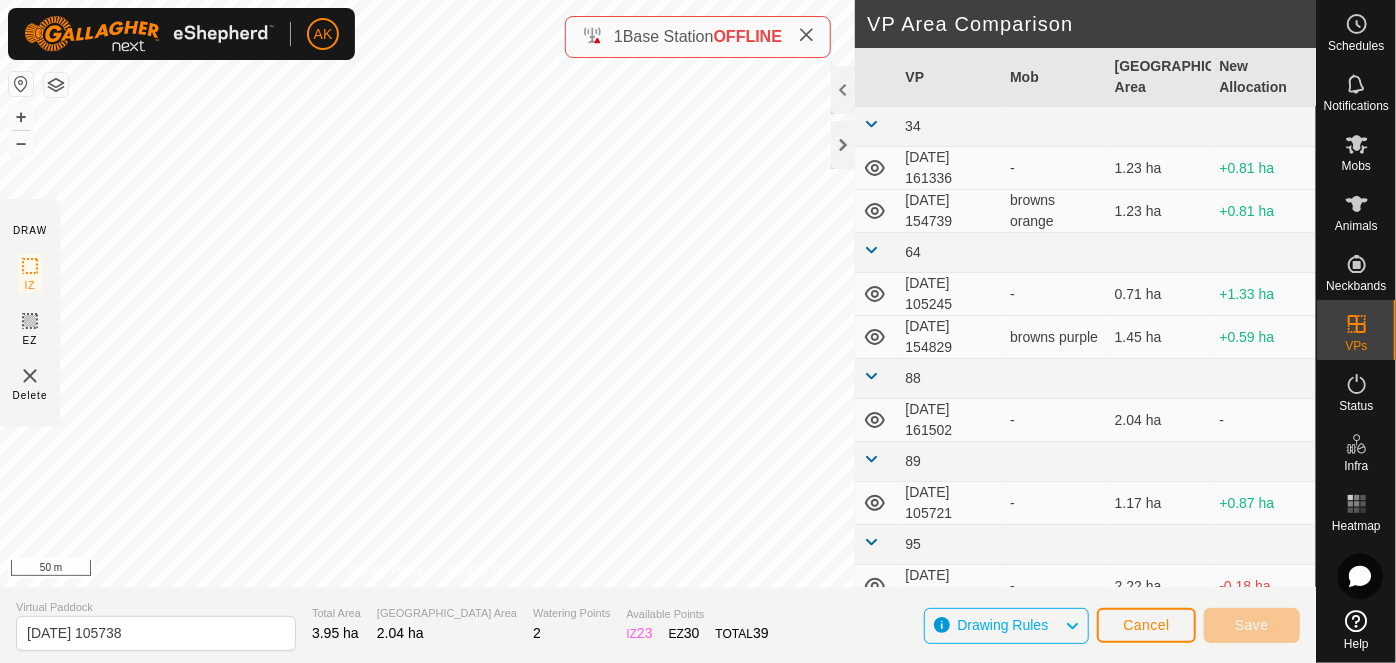 type on "2025-07-20 105742" 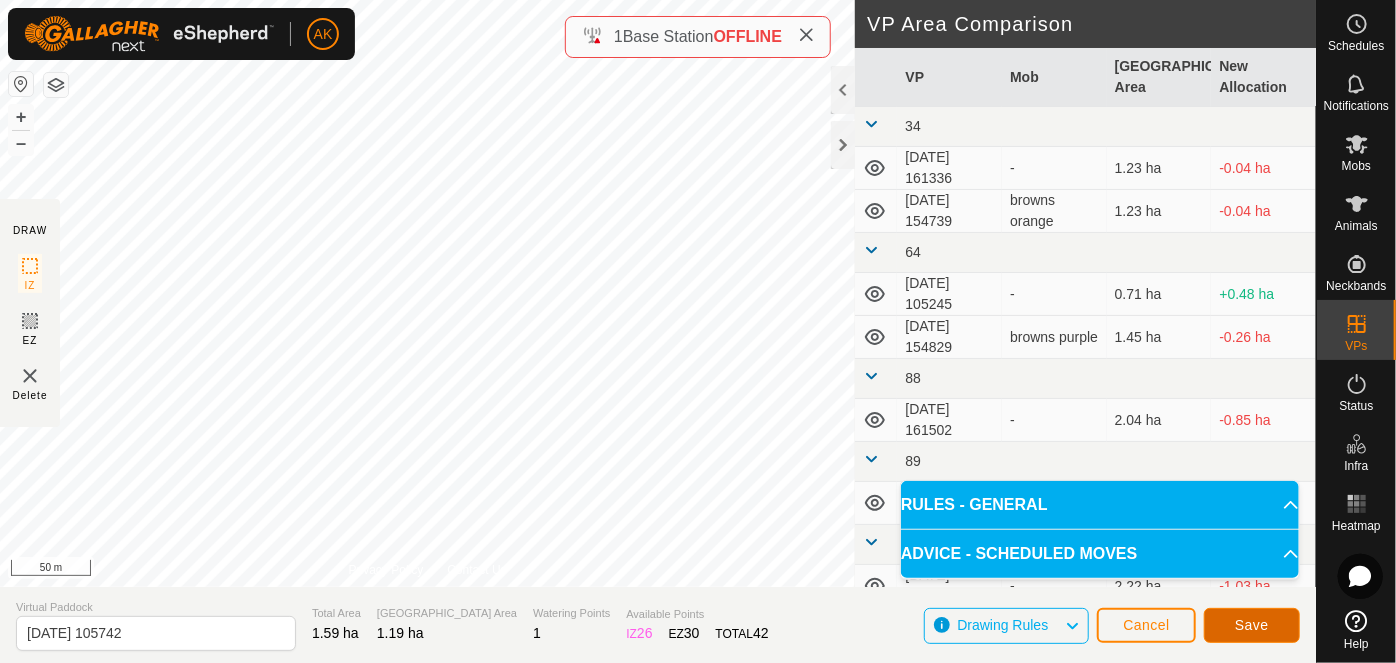 click on "Save" 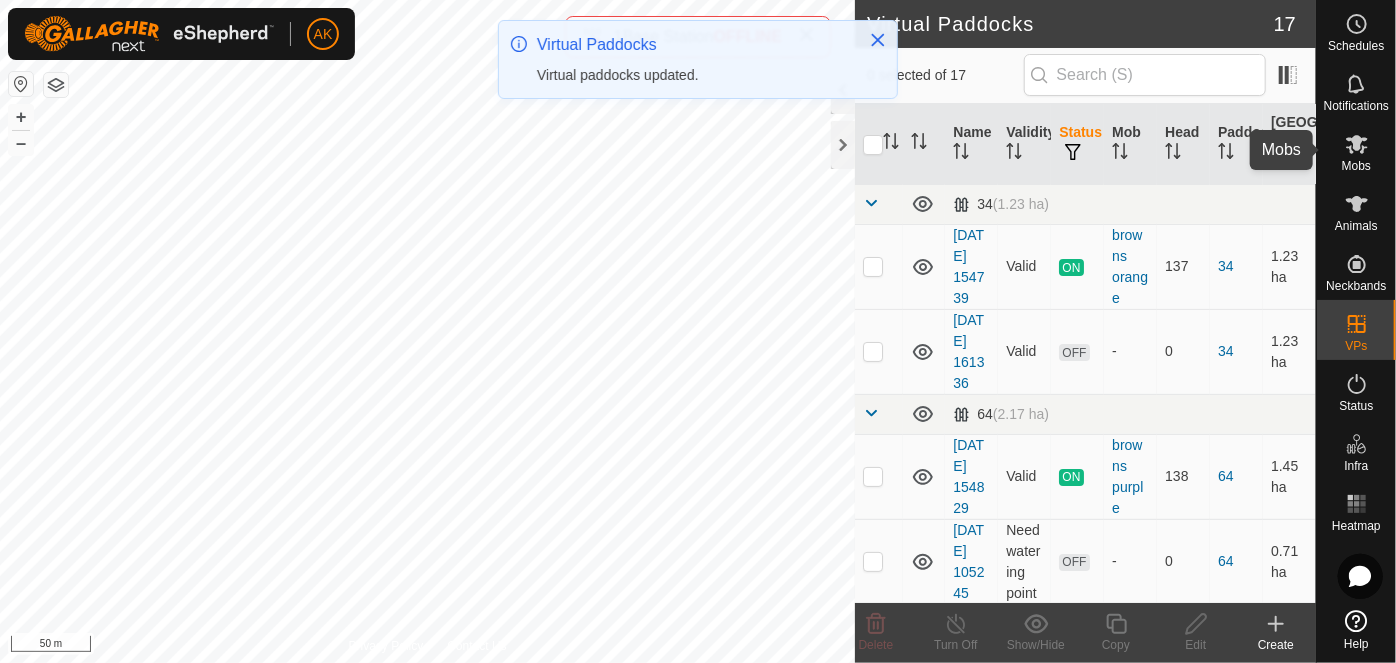 click 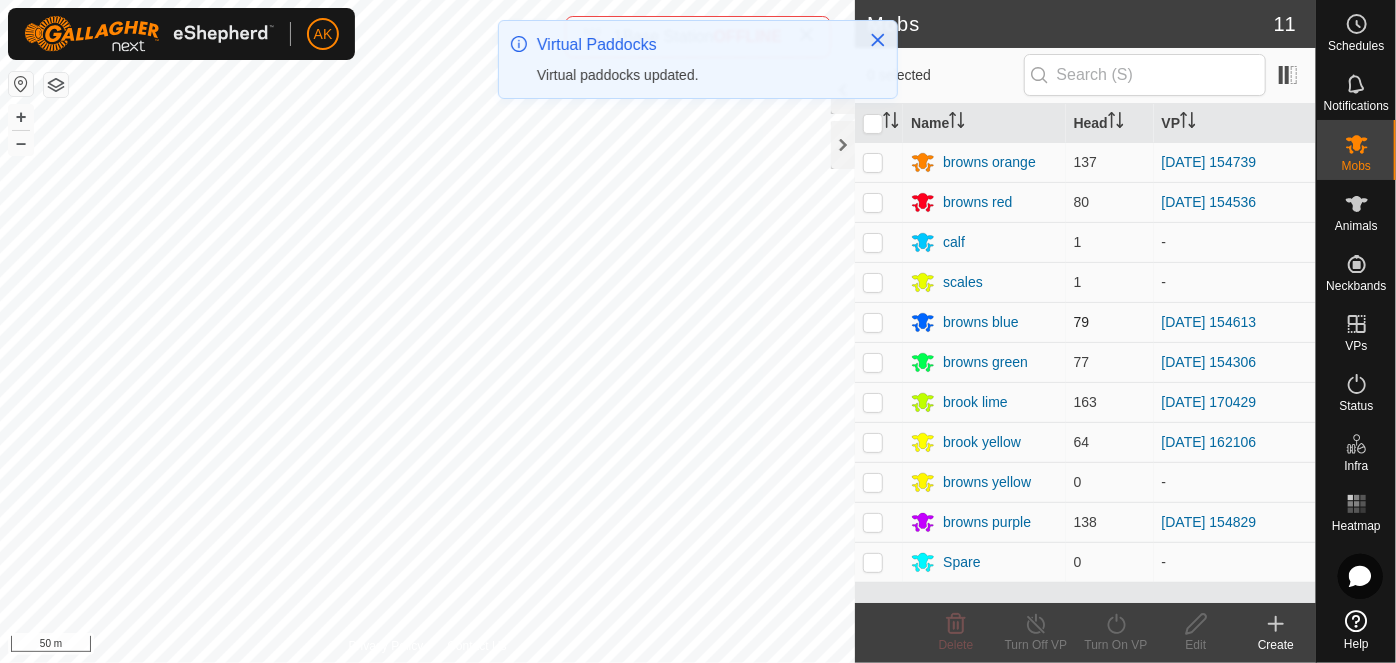 click at bounding box center [873, 322] 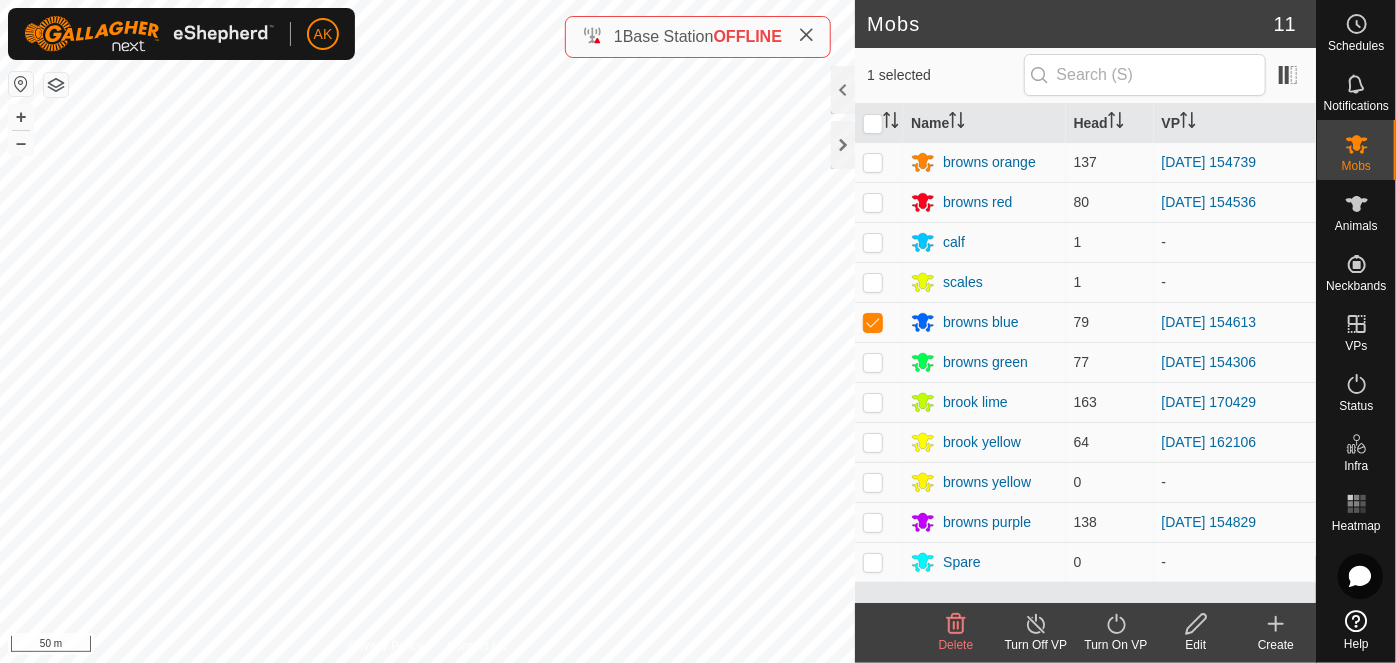click 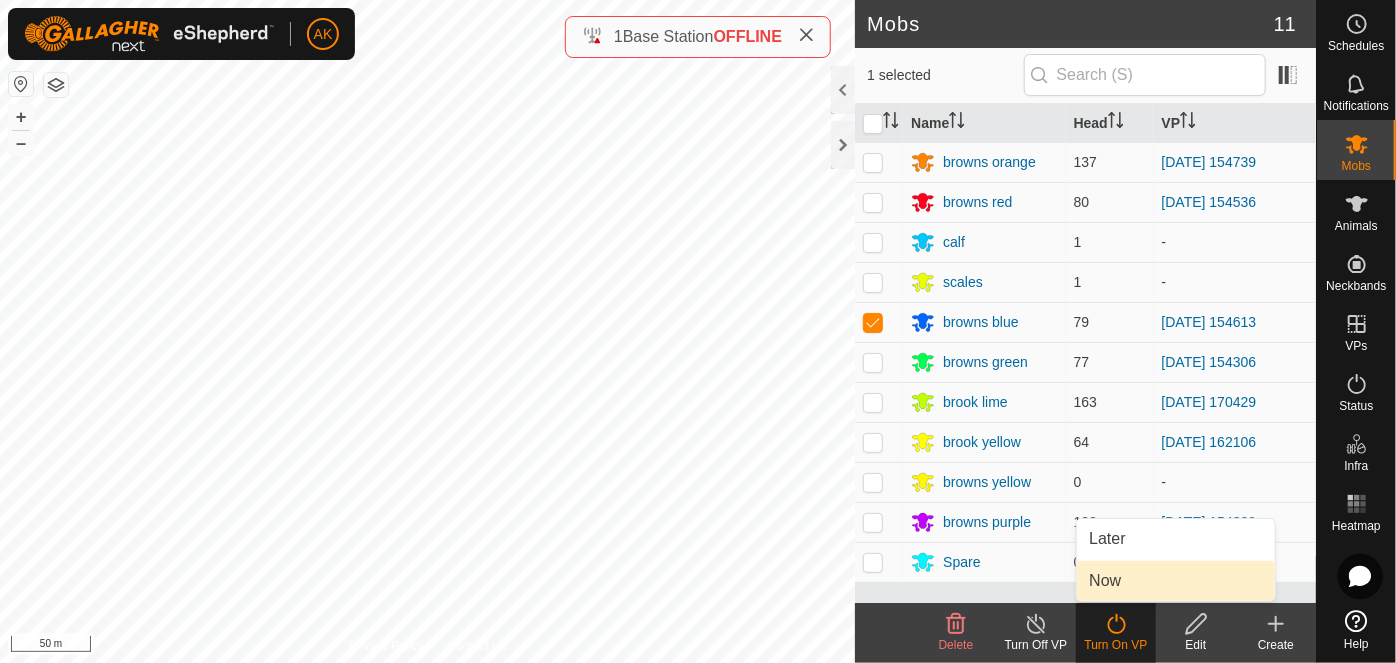 click on "Now" at bounding box center (1176, 581) 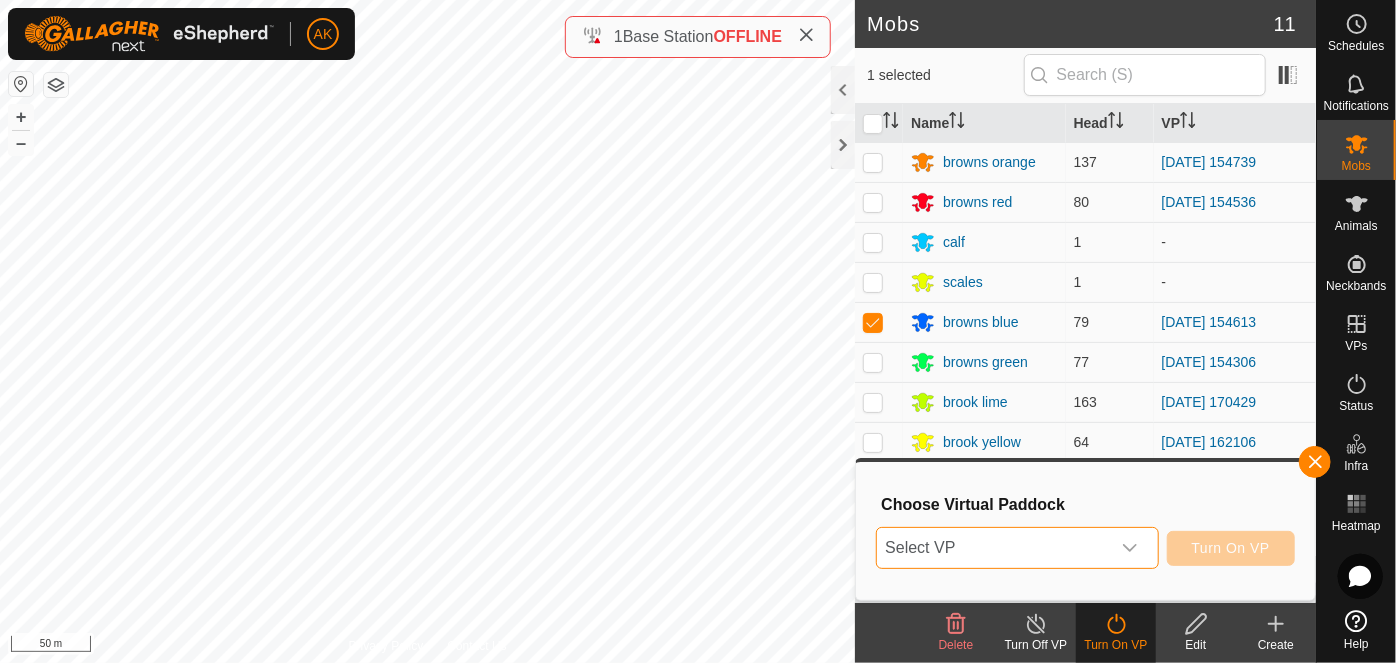 click on "Select VP" at bounding box center (993, 548) 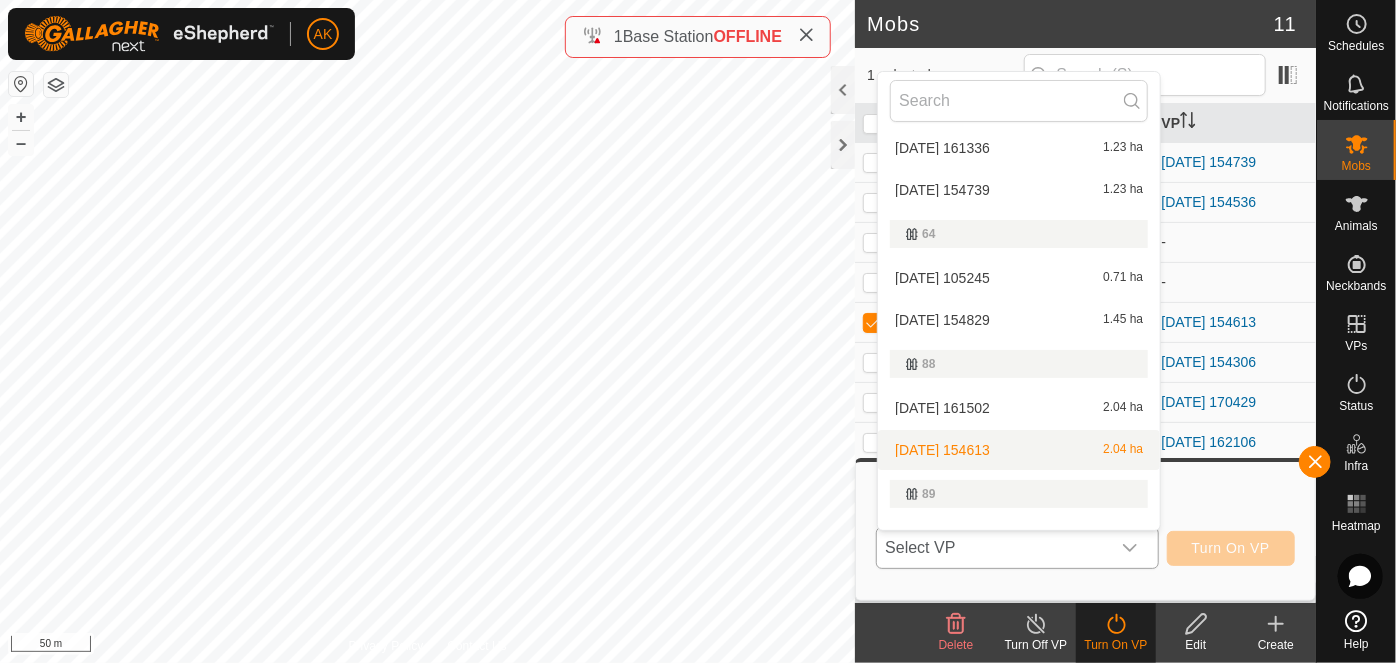 scroll, scrollTop: 90, scrollLeft: 0, axis: vertical 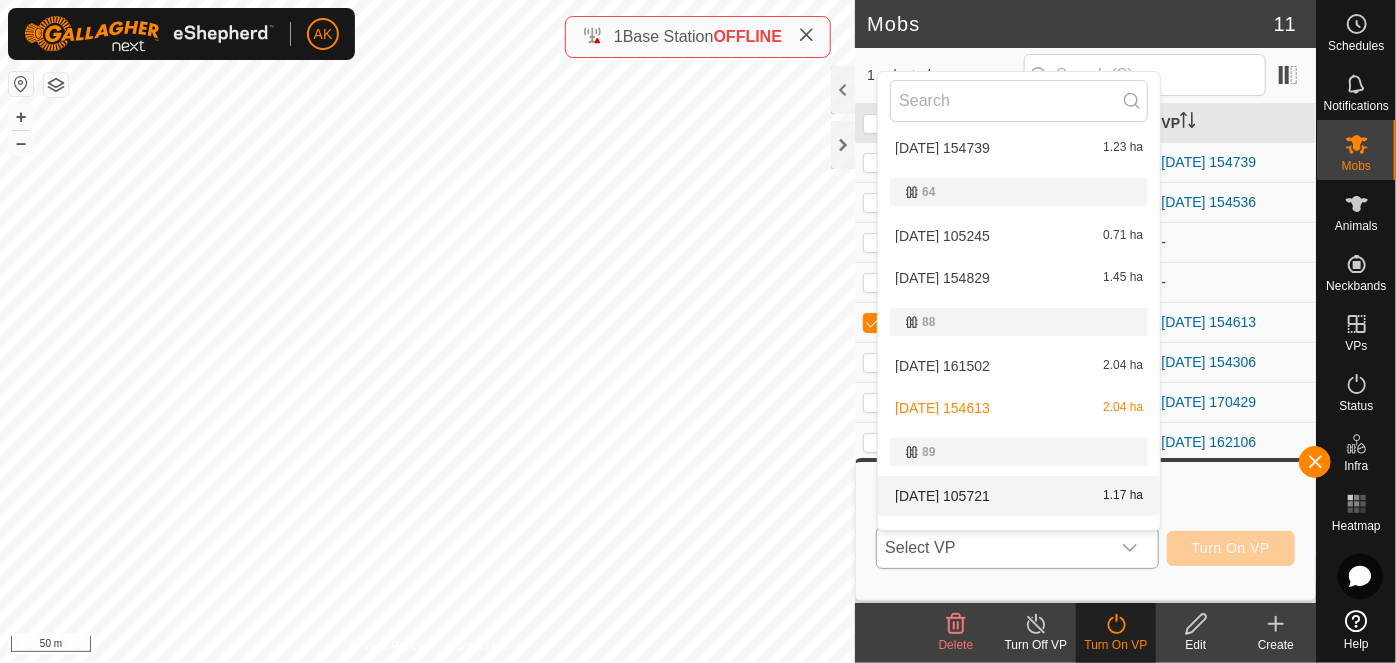 click on "2025-07-20 105721  1.17 ha" at bounding box center (1019, 496) 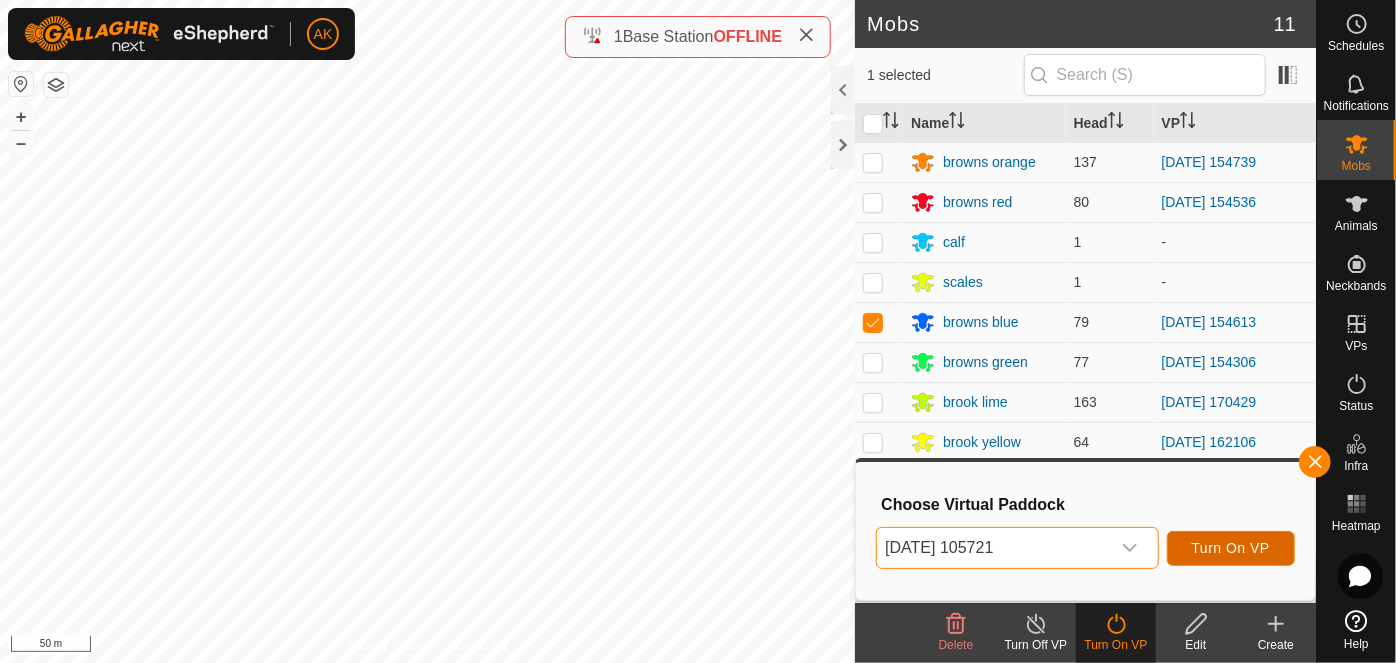 click on "Turn On VP" at bounding box center (1231, 548) 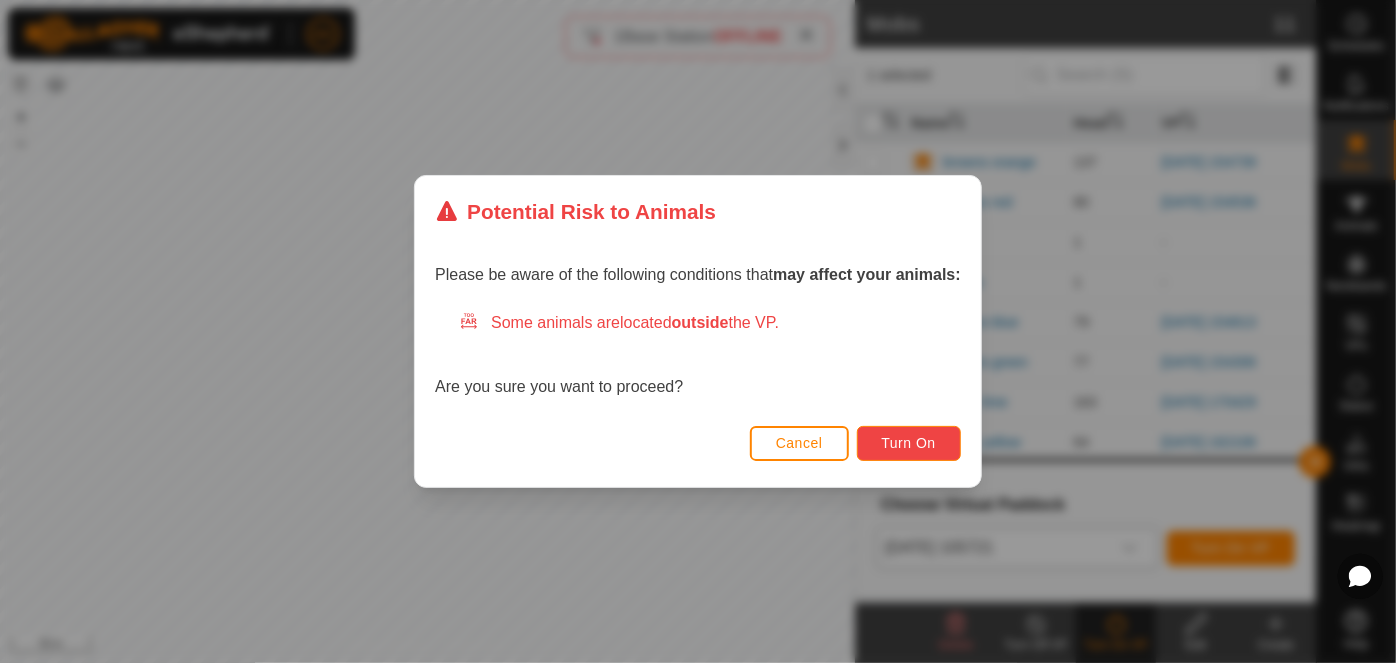 click on "Turn On" at bounding box center (909, 443) 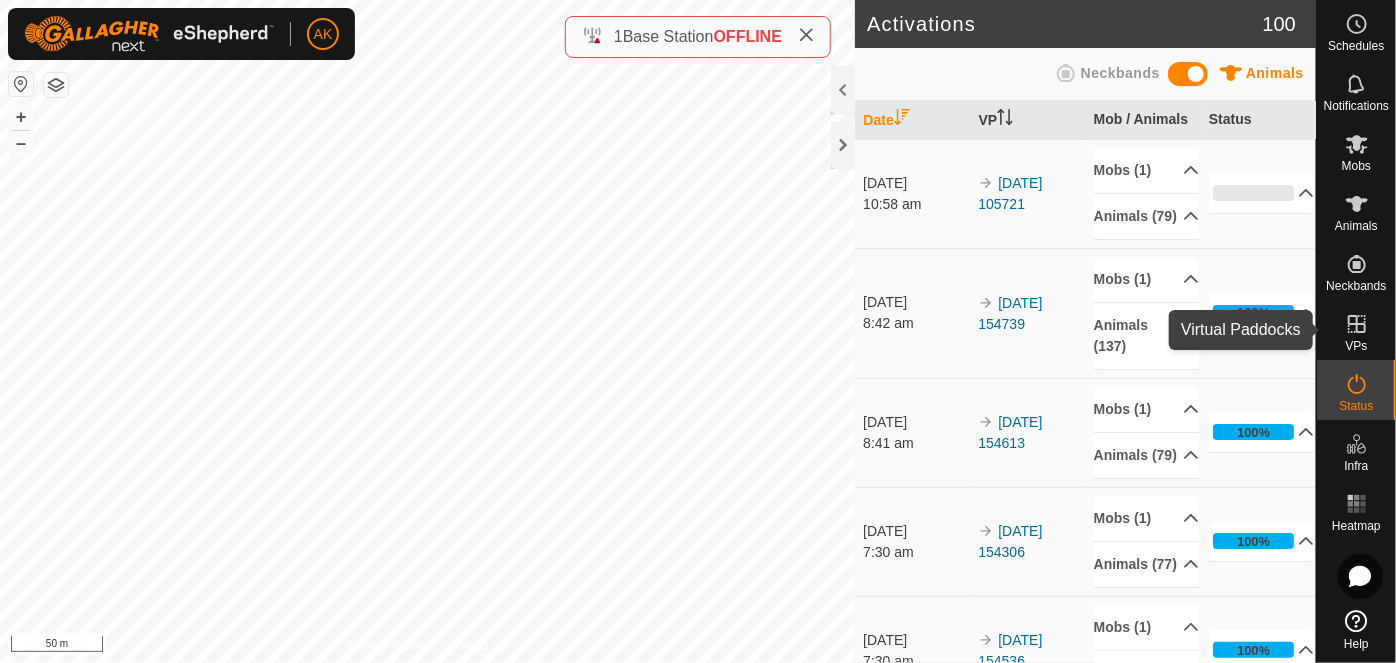 click at bounding box center (1357, 324) 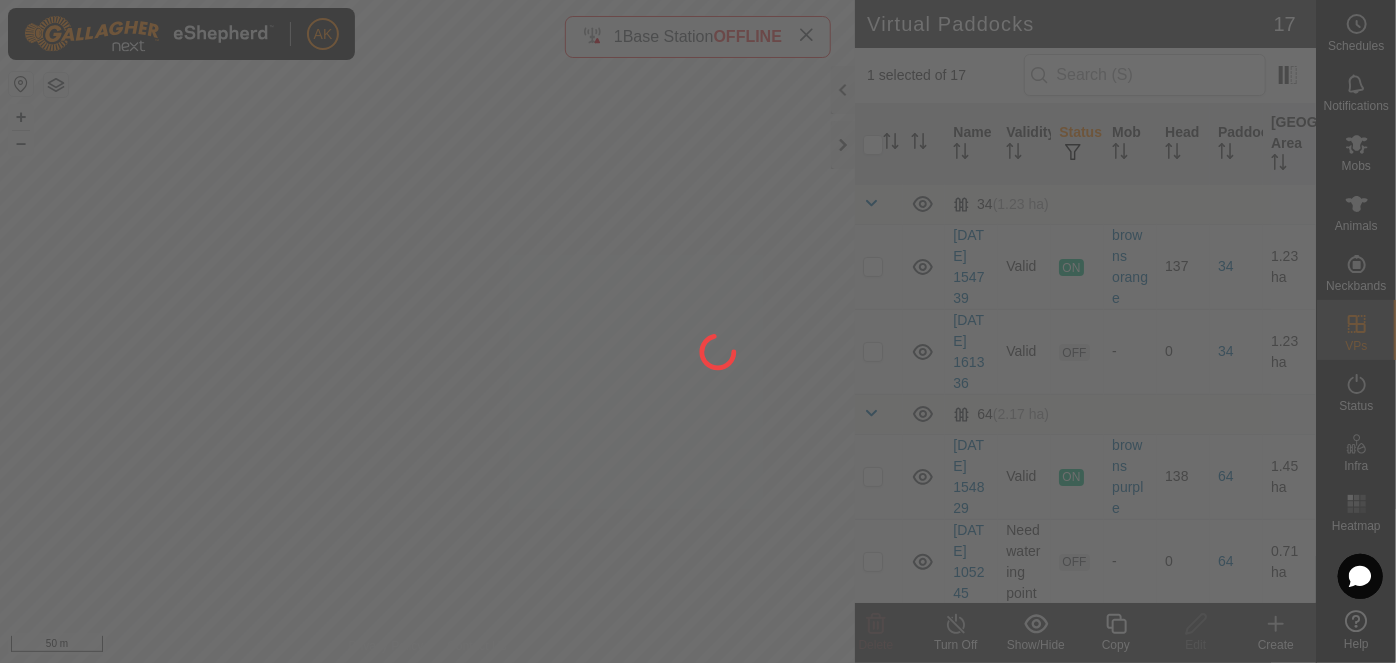 click 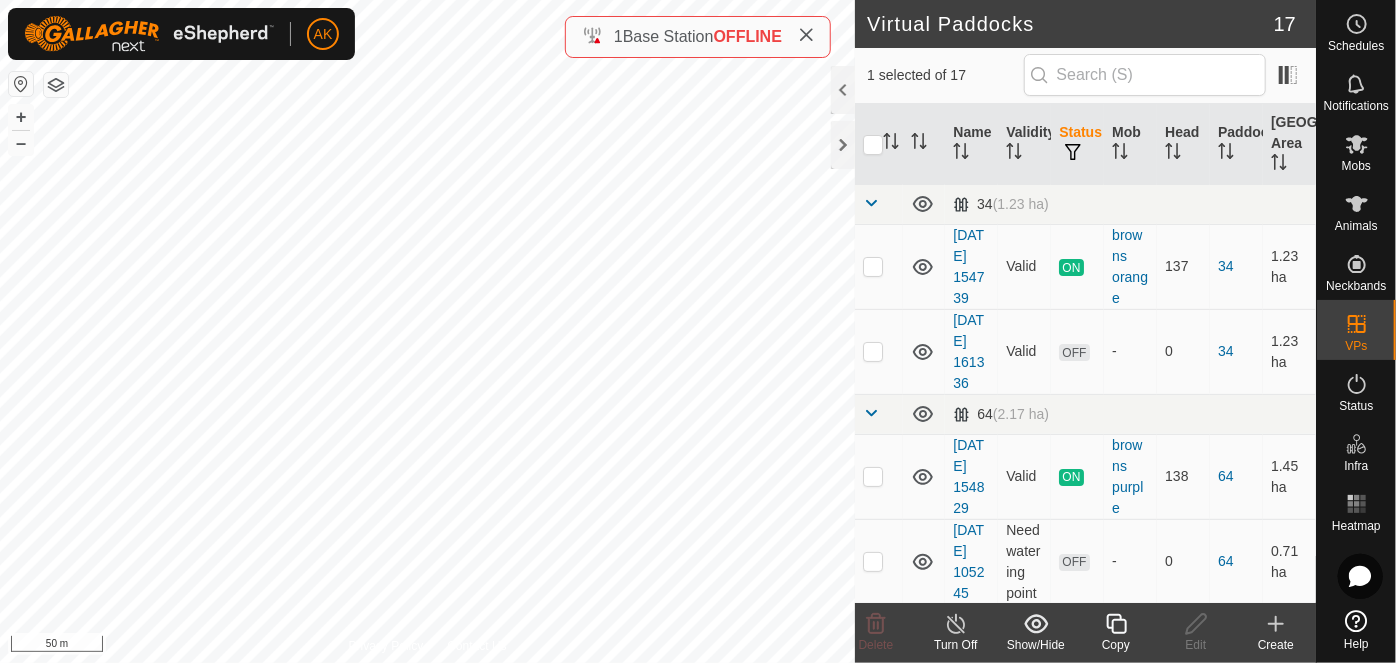 checkbox on "true" 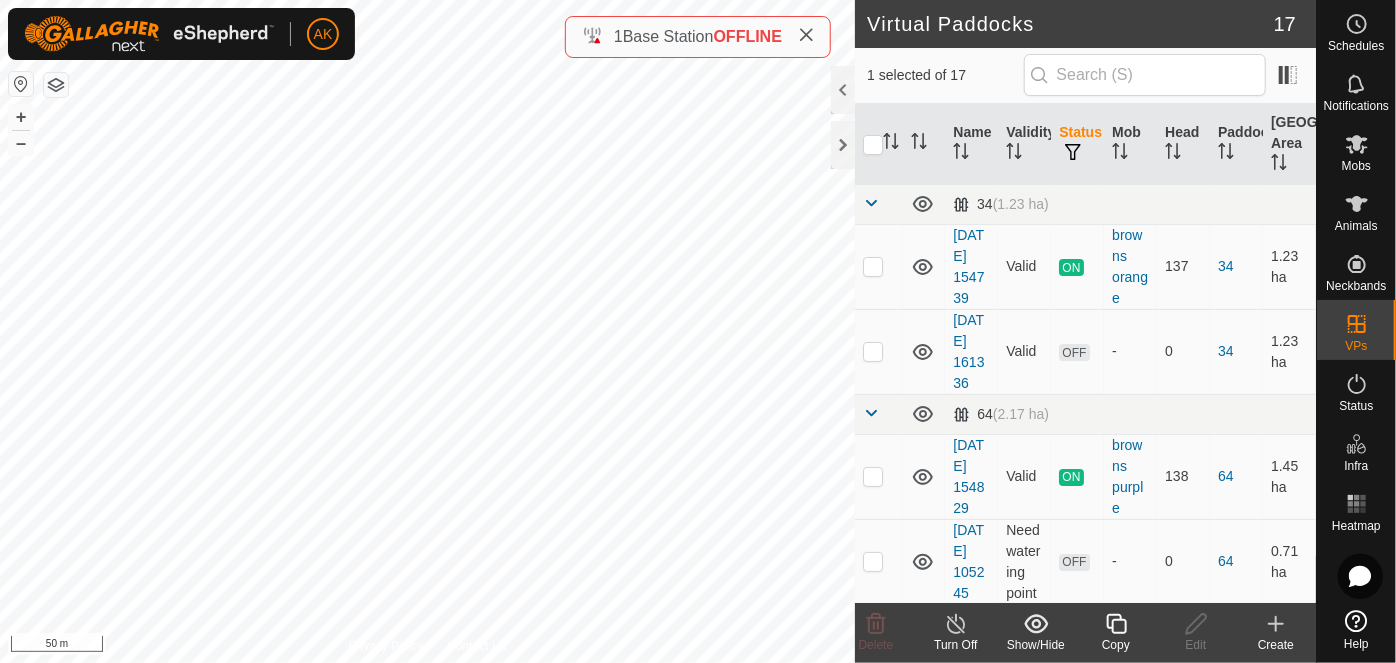 checkbox on "false" 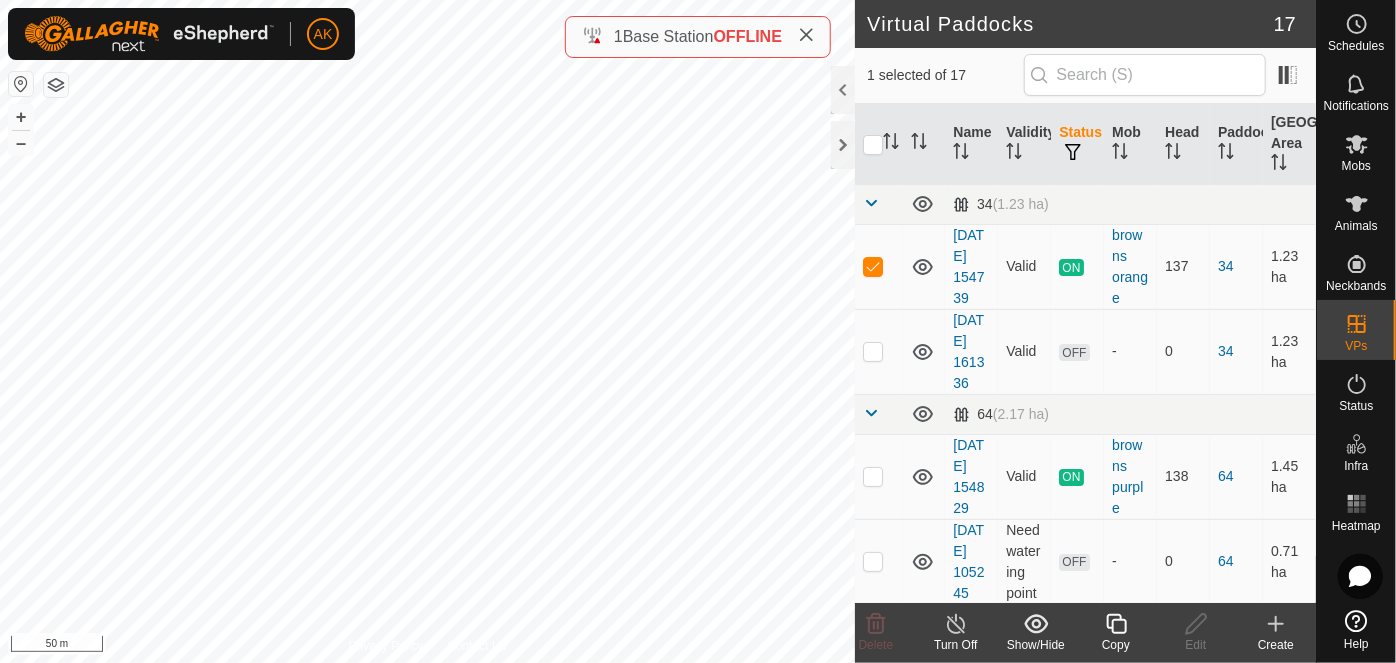 click 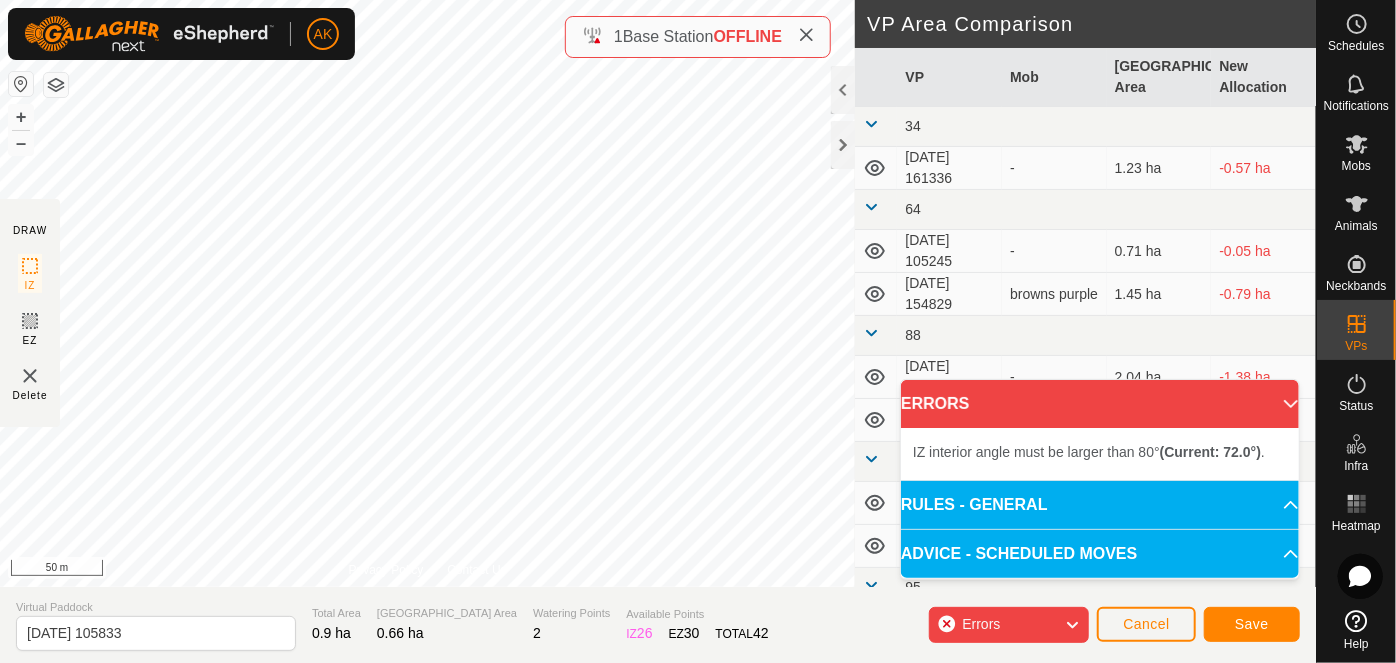 click on "IZ interior angle must be larger than 80°  (Current: 72.0°) . + – ⇧ i 50 m" at bounding box center (427, 293) 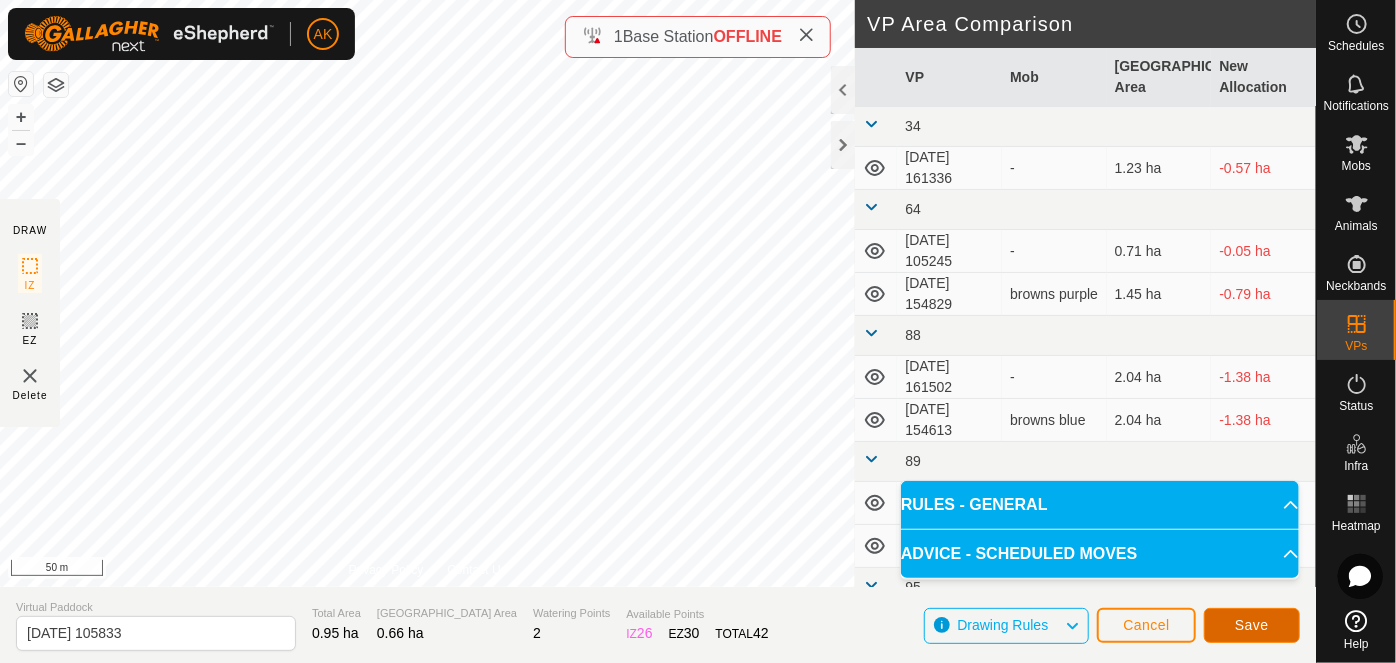 click on "Save" 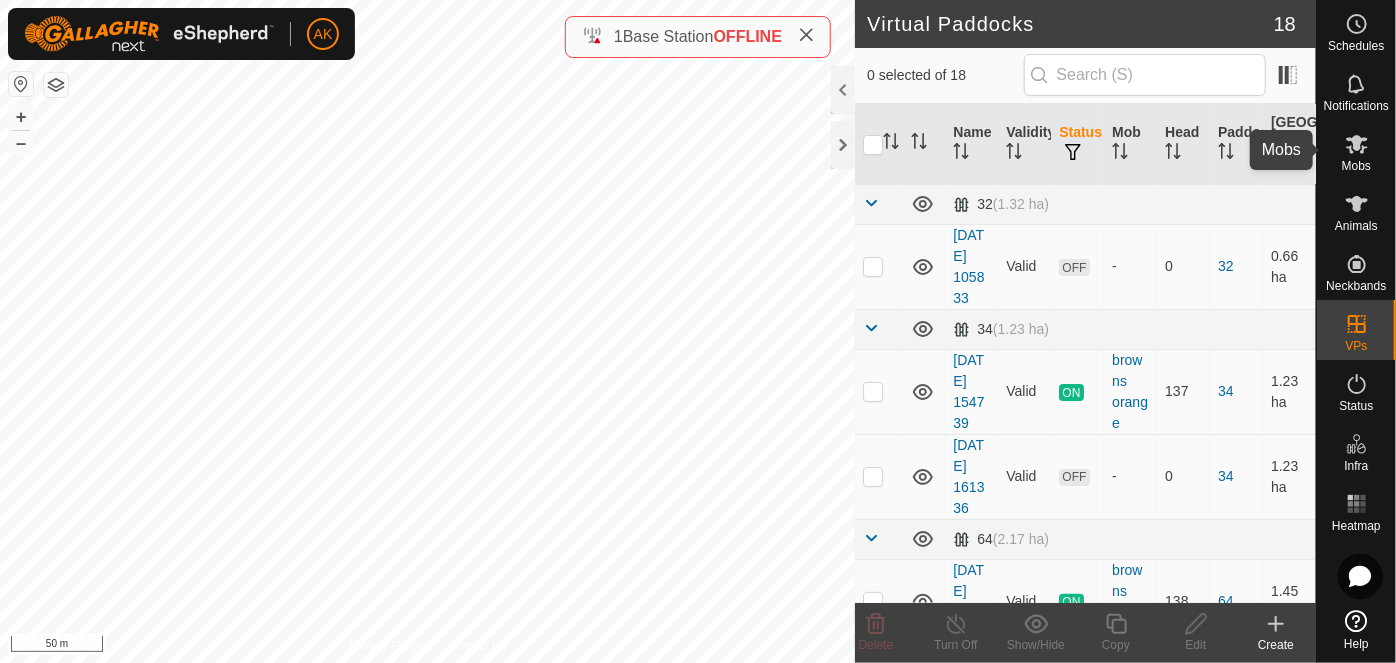 click 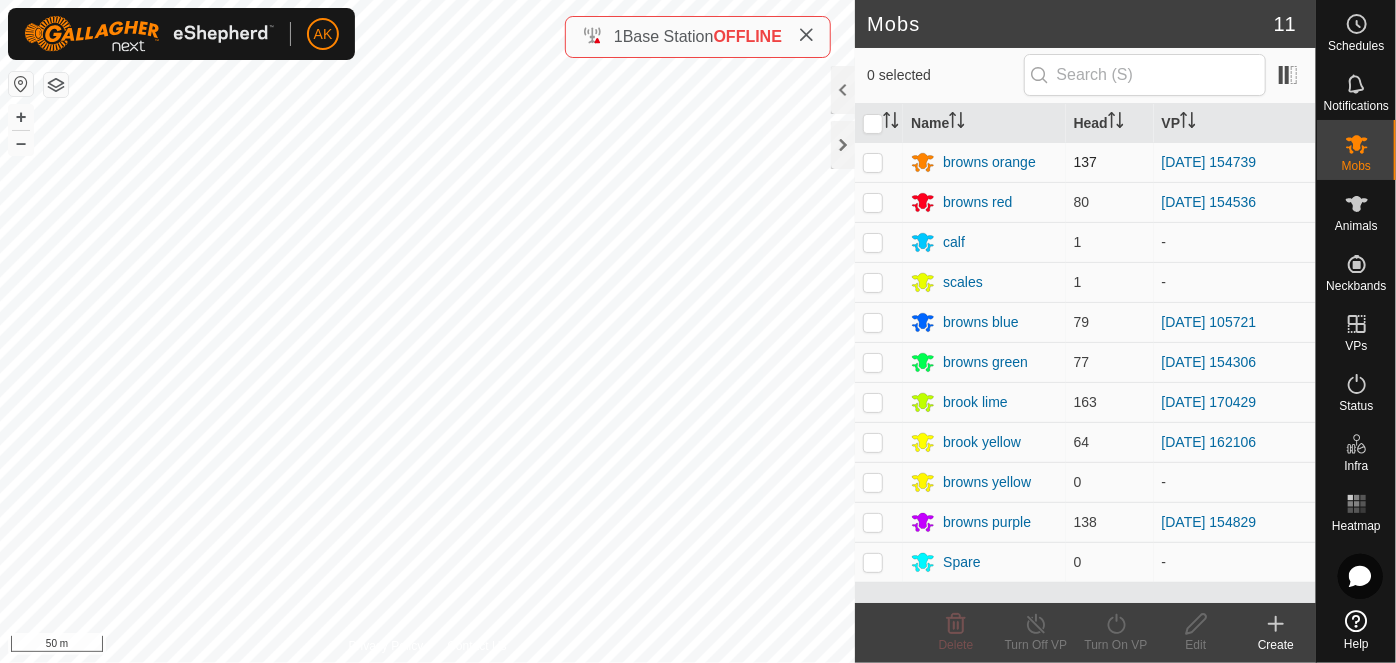 click at bounding box center (873, 162) 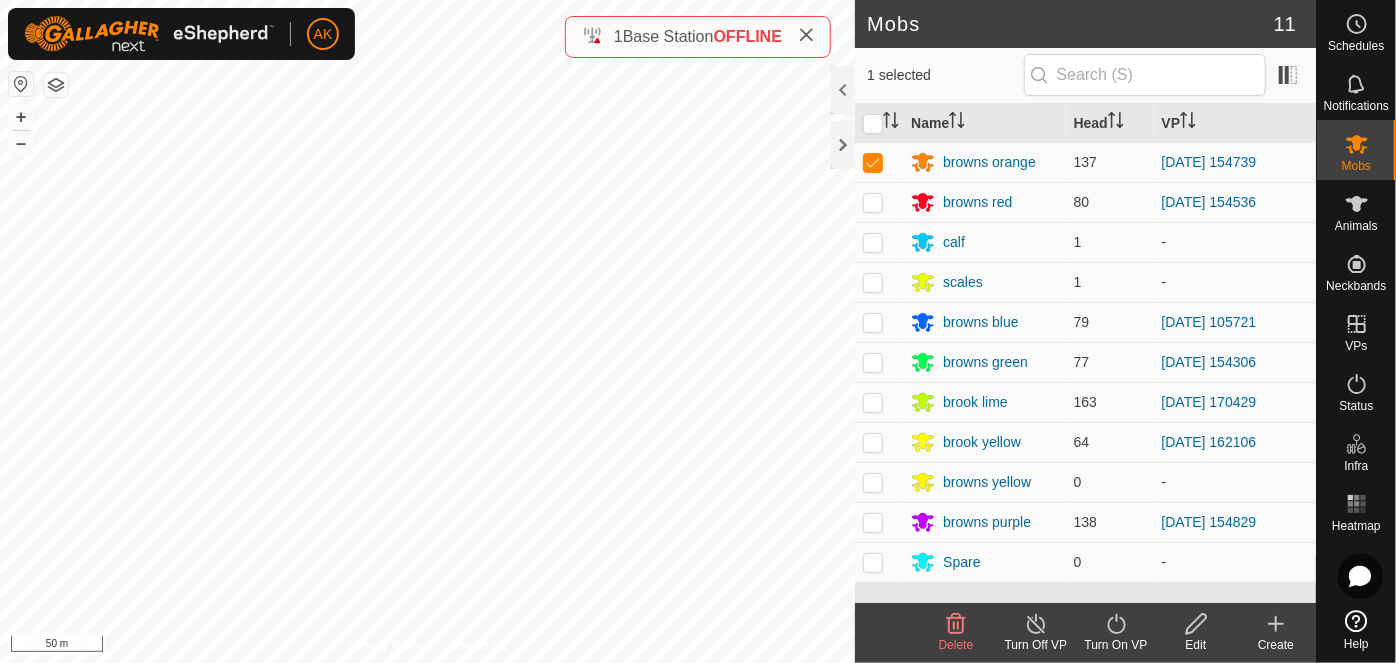click 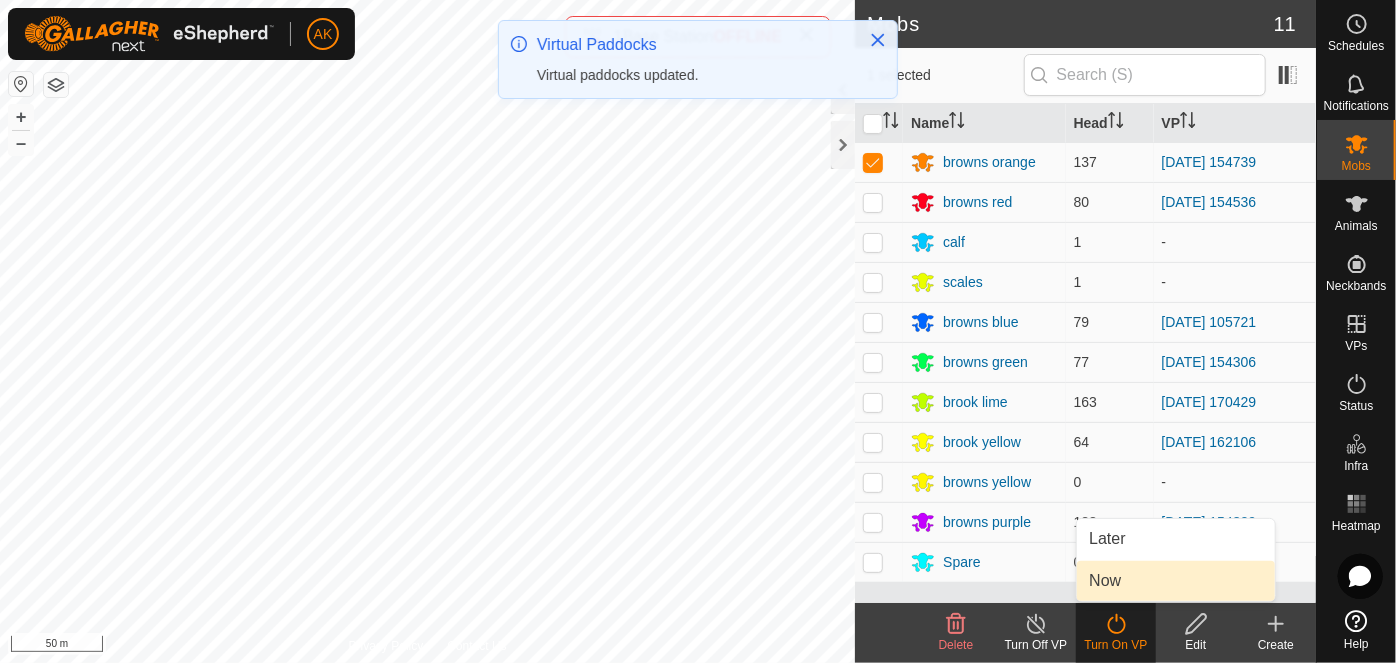 click on "Now" at bounding box center (1176, 581) 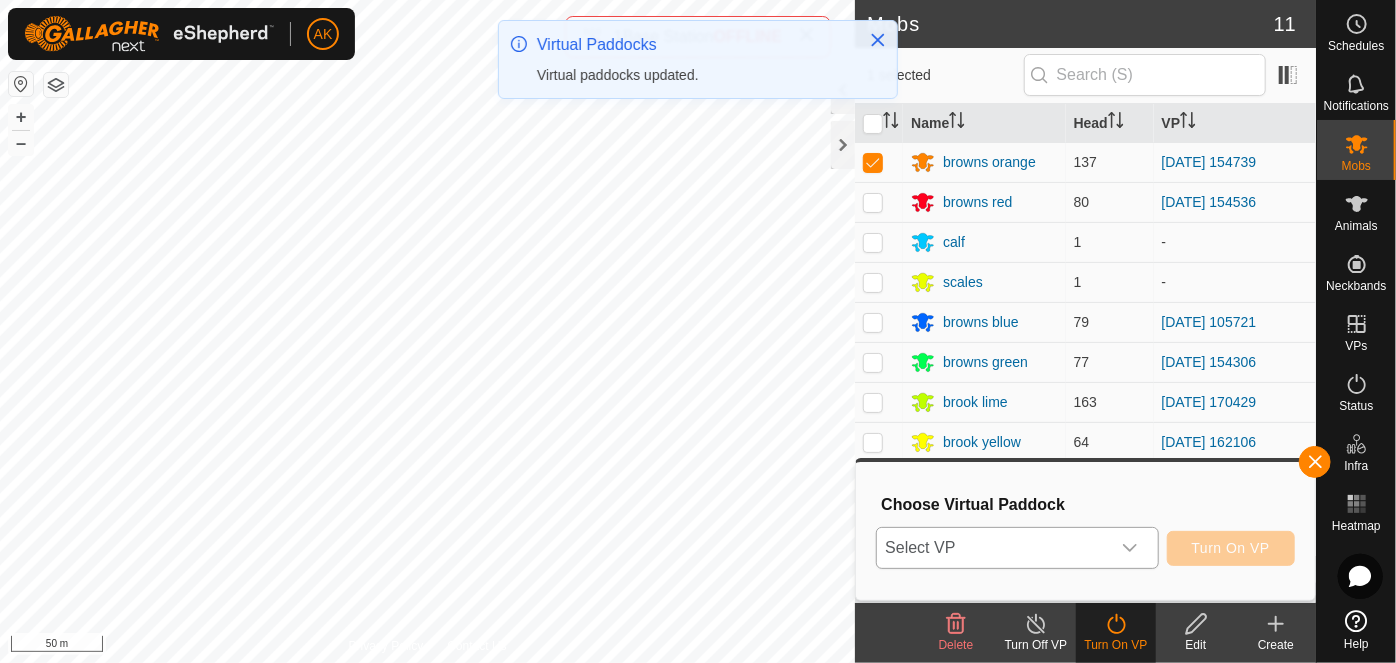 click on "Select VP" at bounding box center [993, 548] 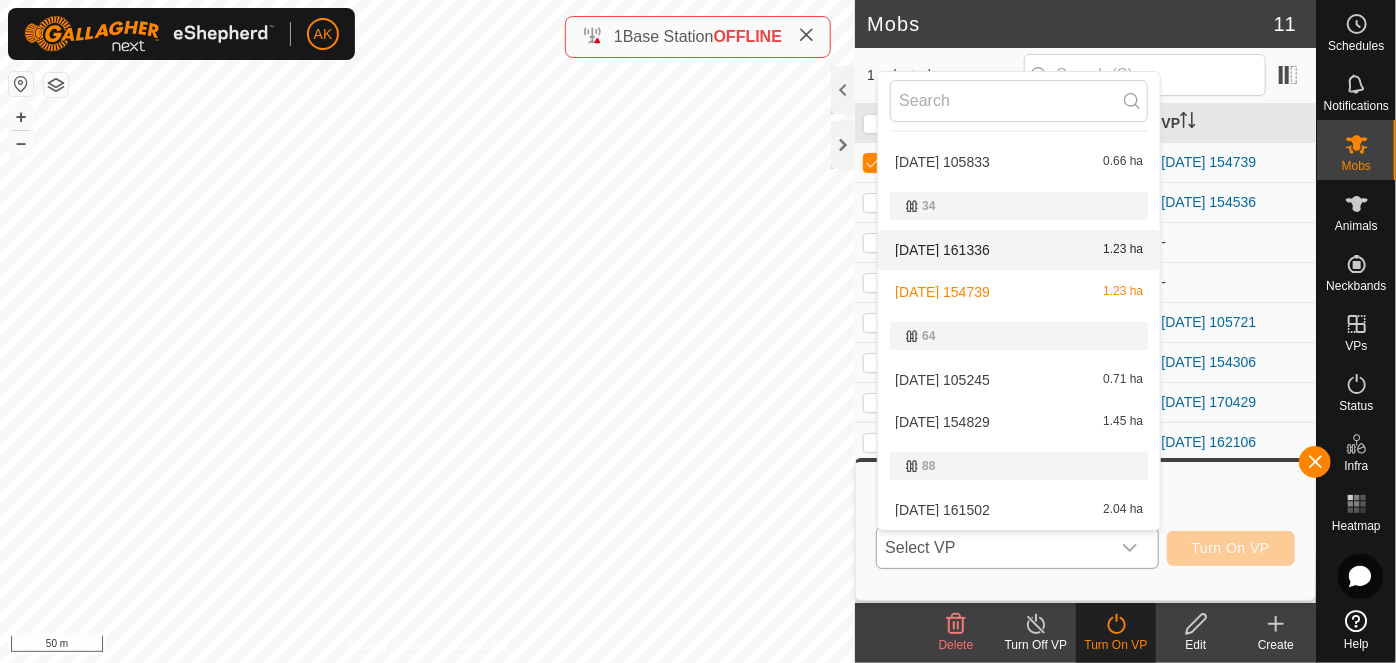 scroll, scrollTop: 0, scrollLeft: 0, axis: both 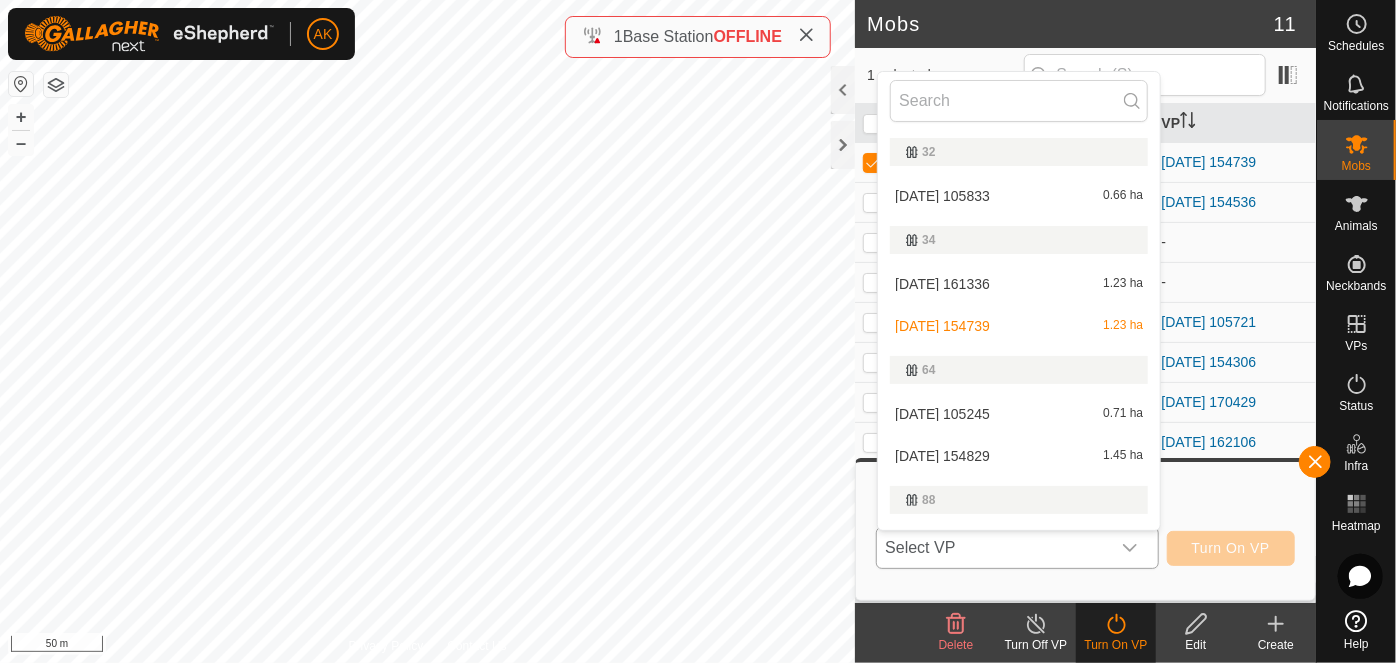 click on "2025-07-20 105833  0.66 ha" at bounding box center [1019, 196] 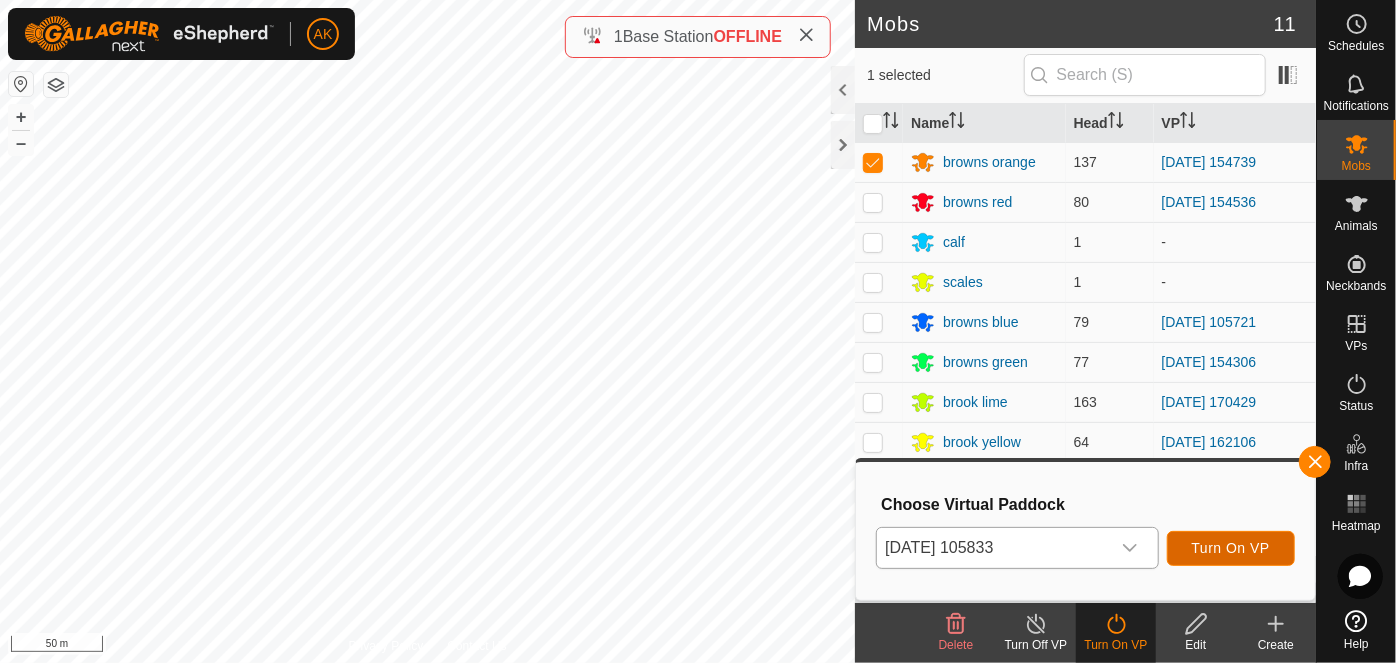 click on "Turn On VP" at bounding box center (1231, 548) 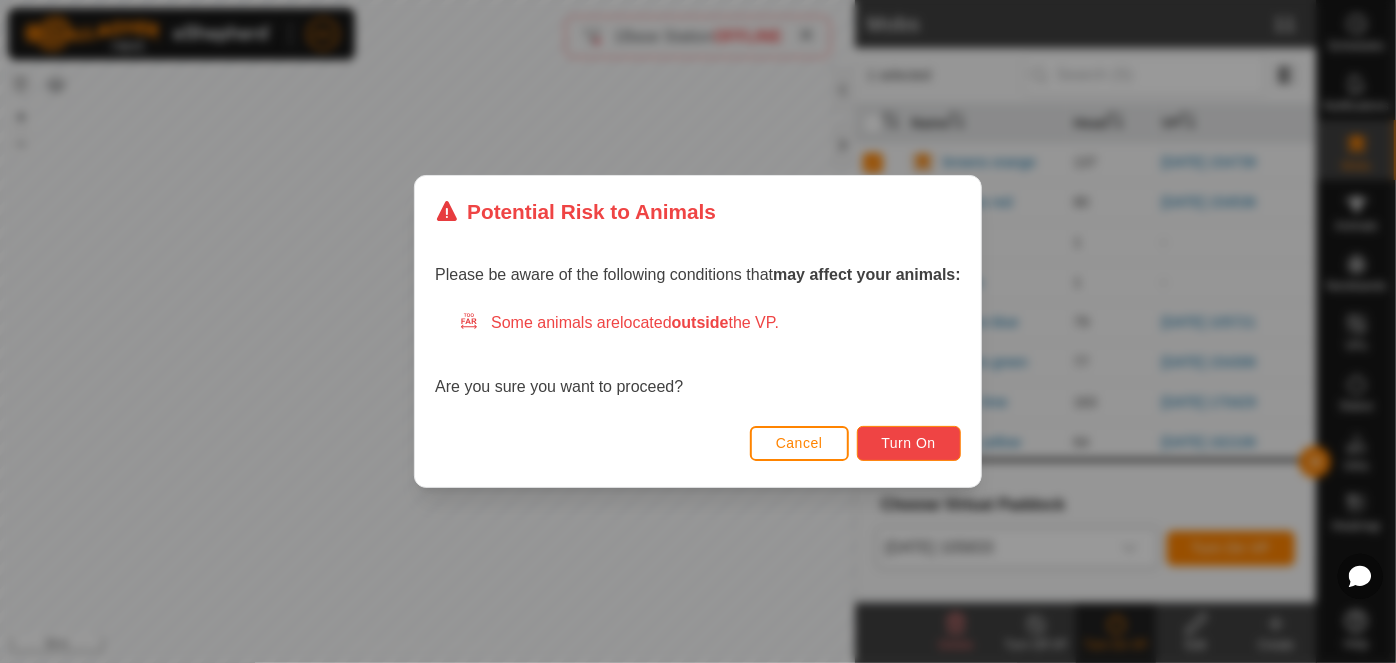 click on "Turn On" at bounding box center (909, 443) 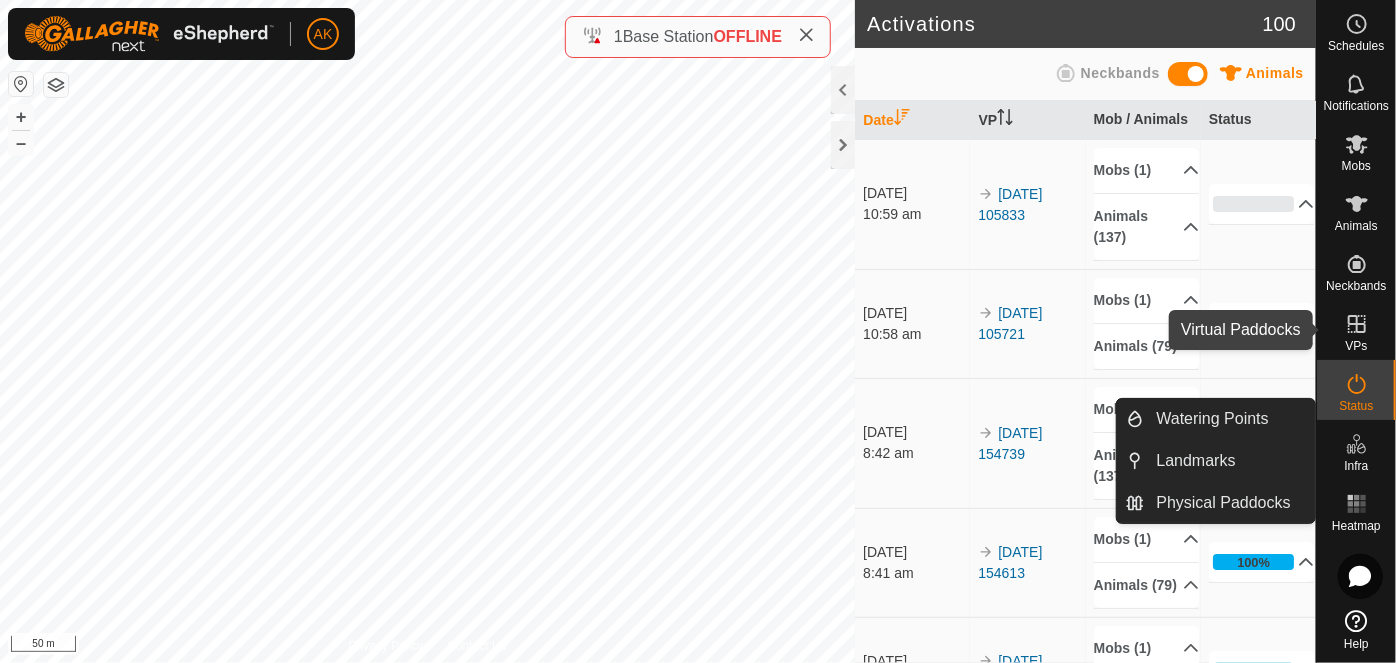 click 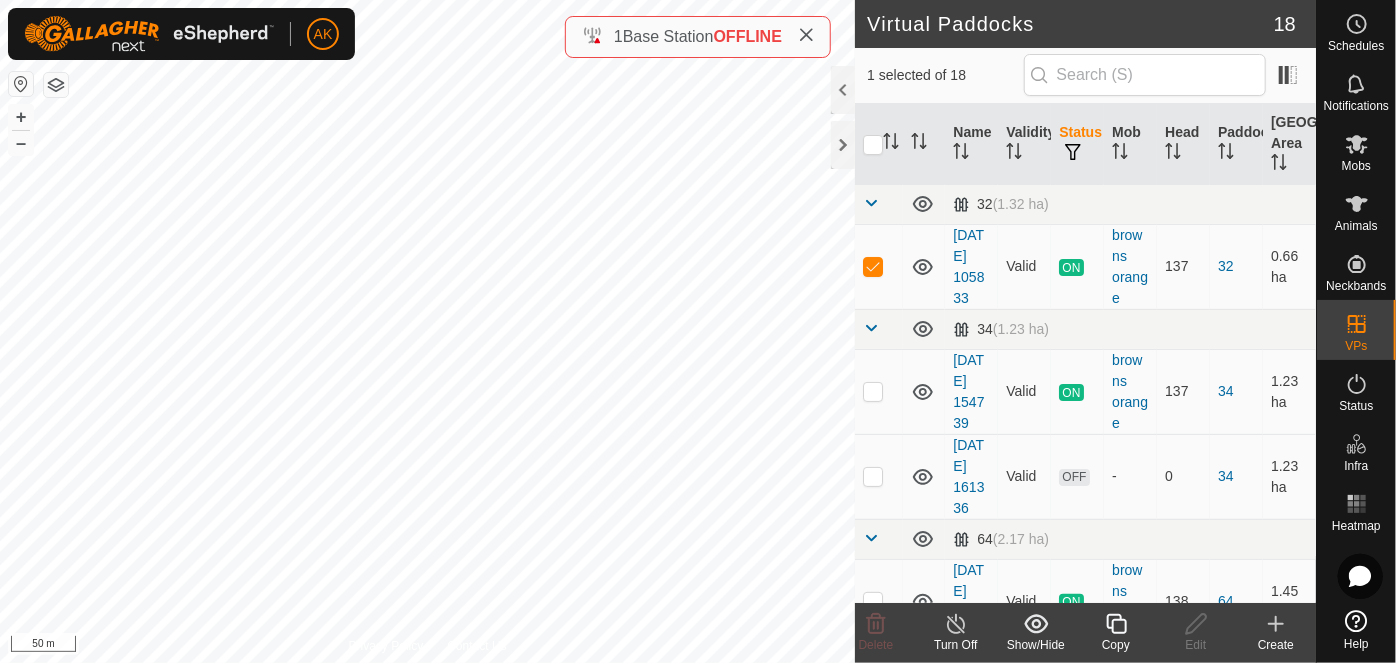 click at bounding box center (873, 267) 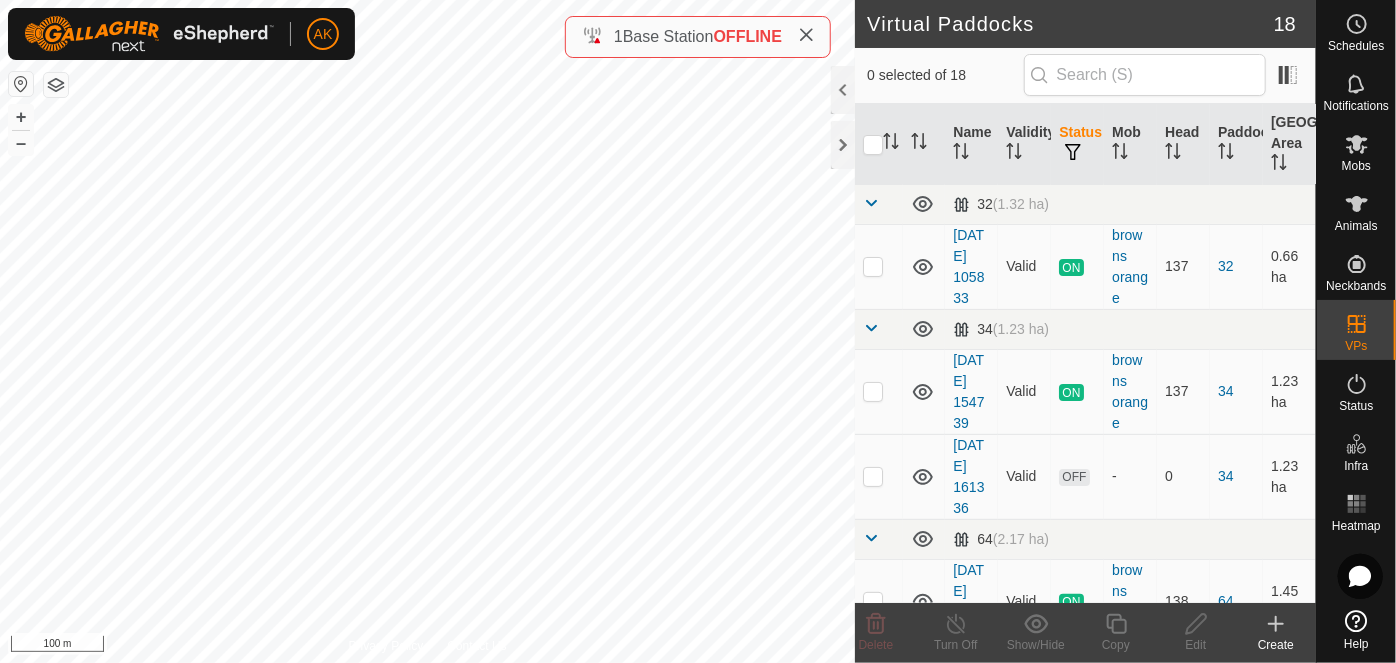 checkbox on "true" 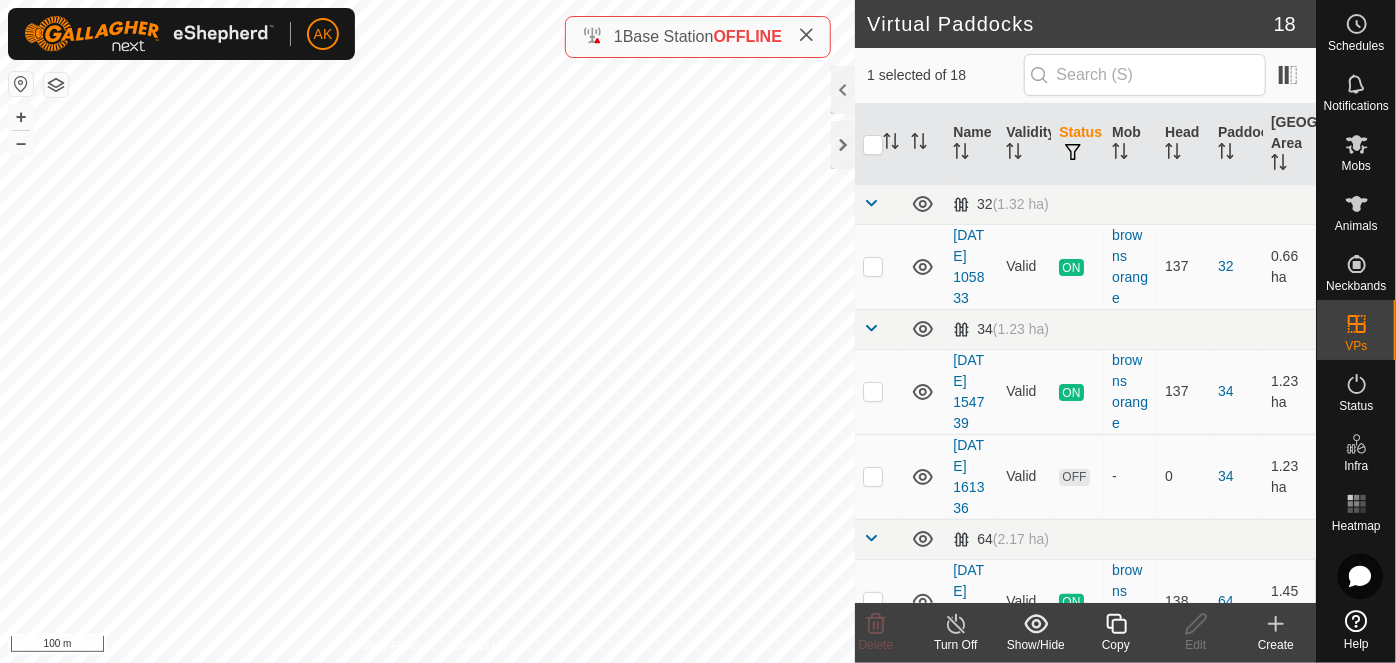 click on "Copy" 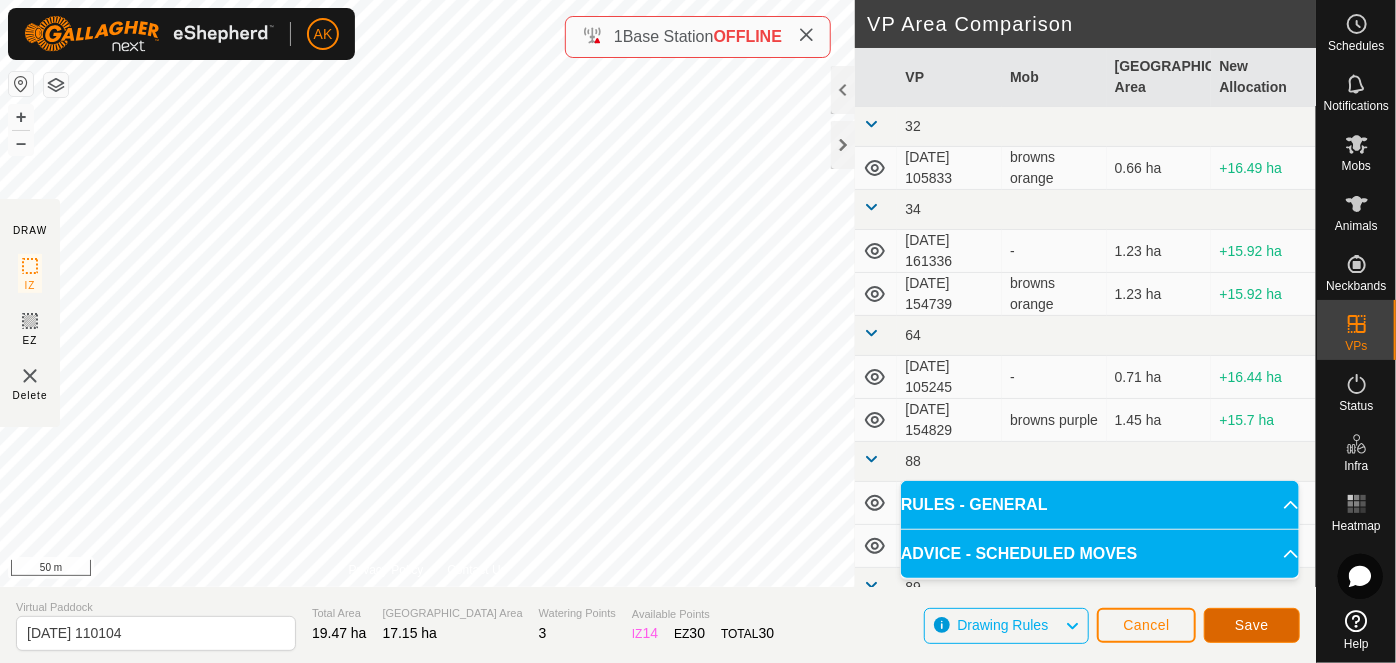click on "Save" 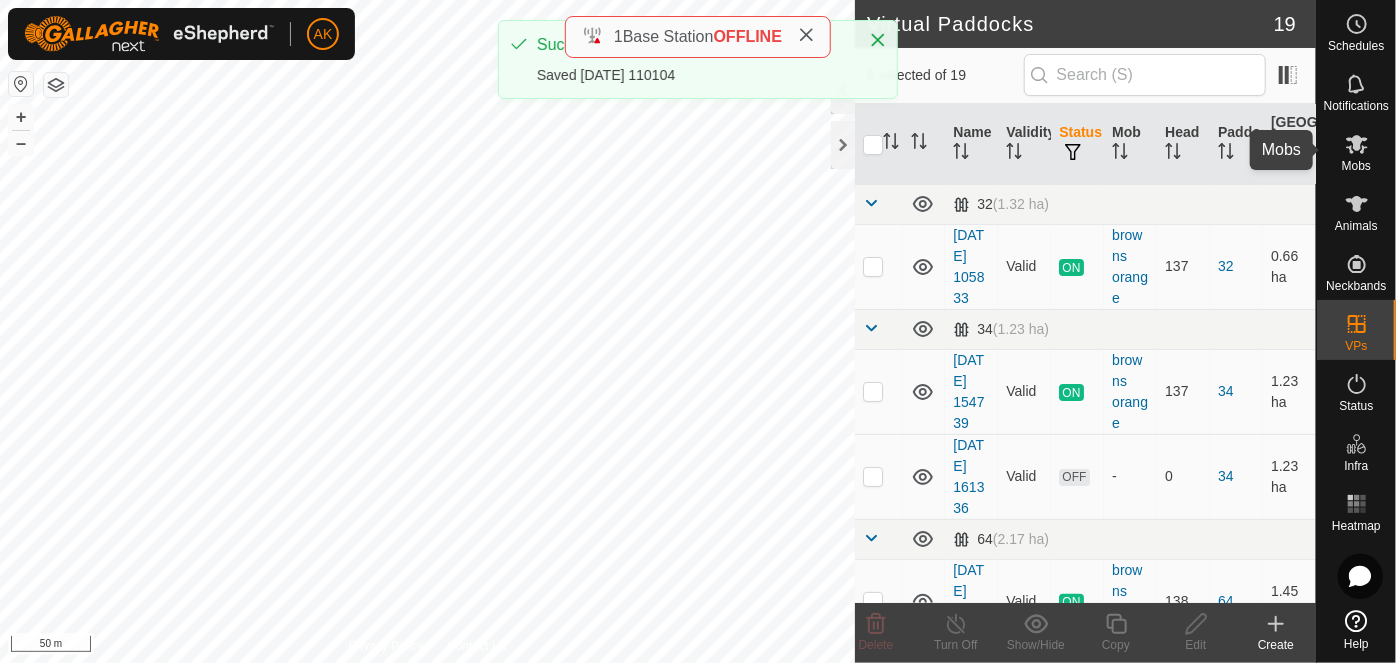 click 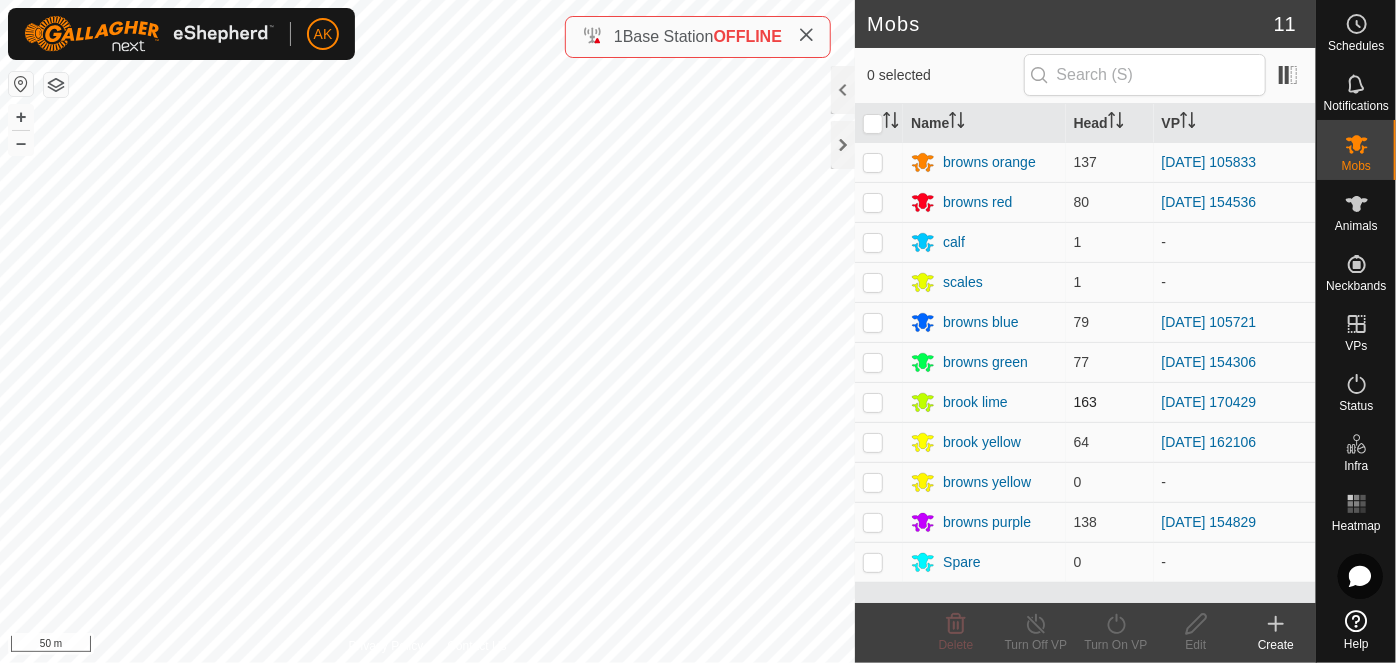 click at bounding box center (873, 402) 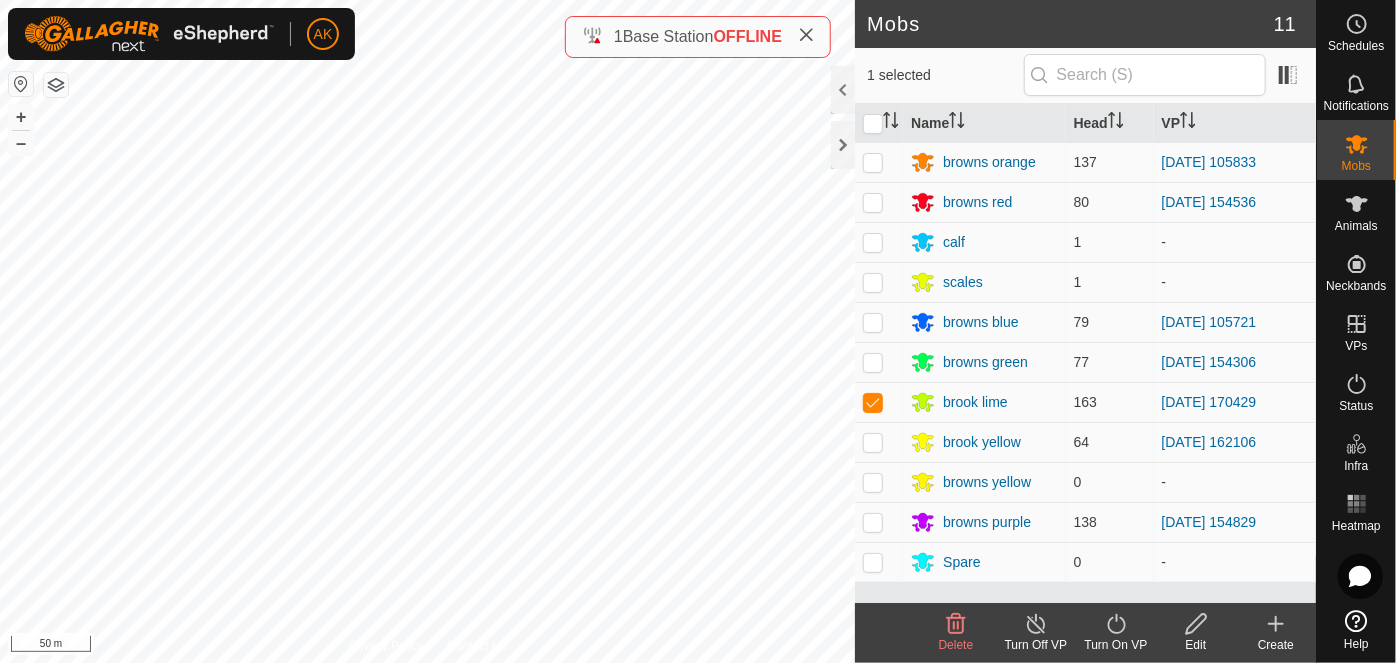 click 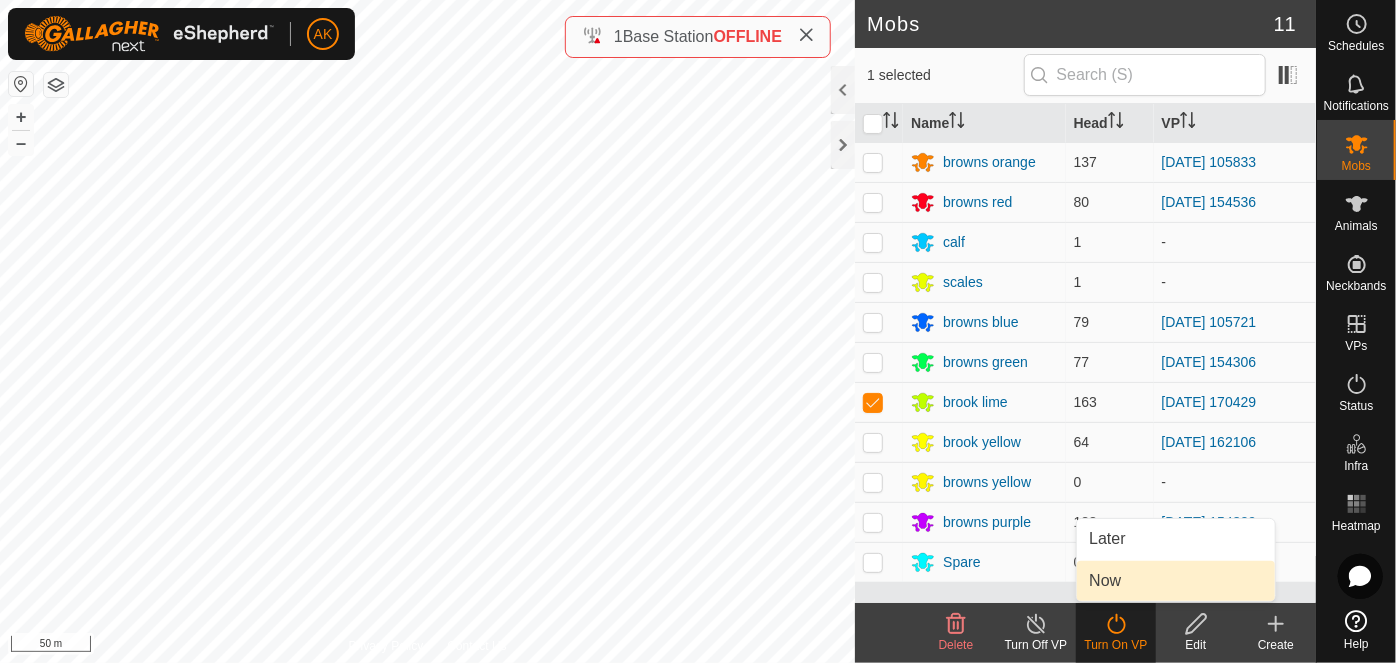 click on "Now" at bounding box center (1176, 581) 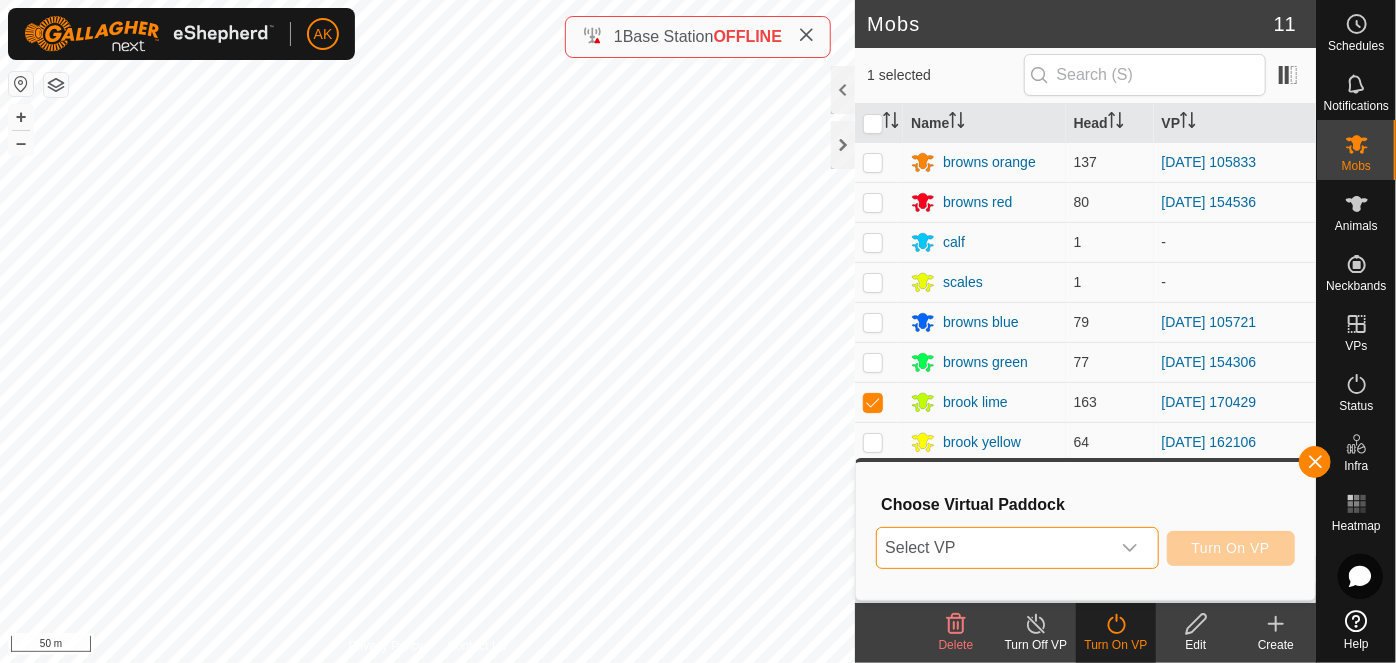click on "Select VP" at bounding box center [993, 548] 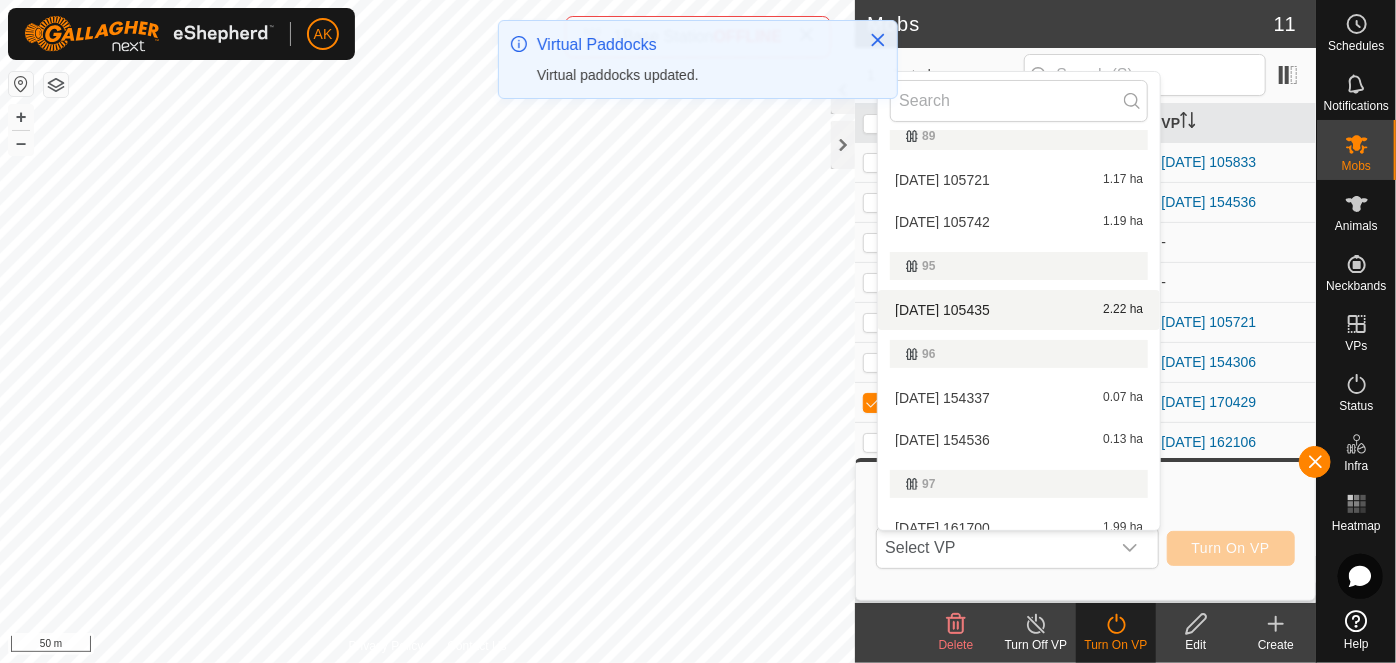 scroll, scrollTop: 761, scrollLeft: 0, axis: vertical 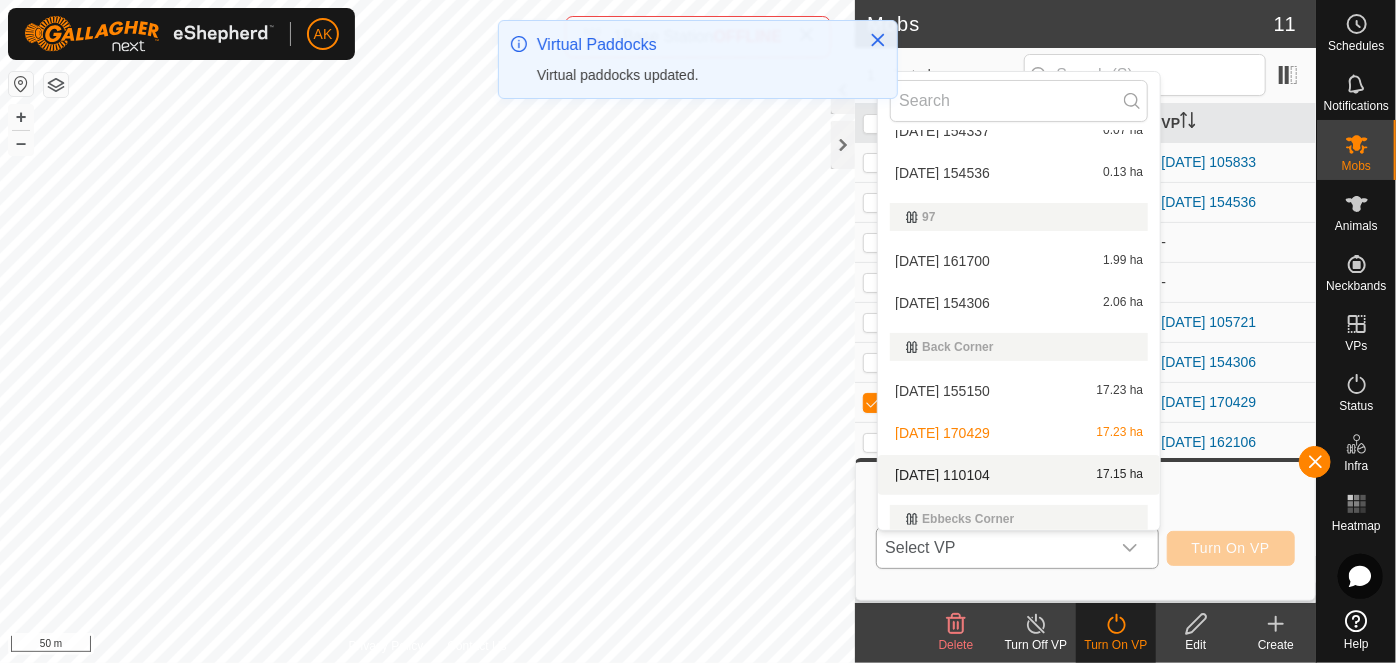 click on "2025-07-20 110104  17.15 ha" at bounding box center [1019, 475] 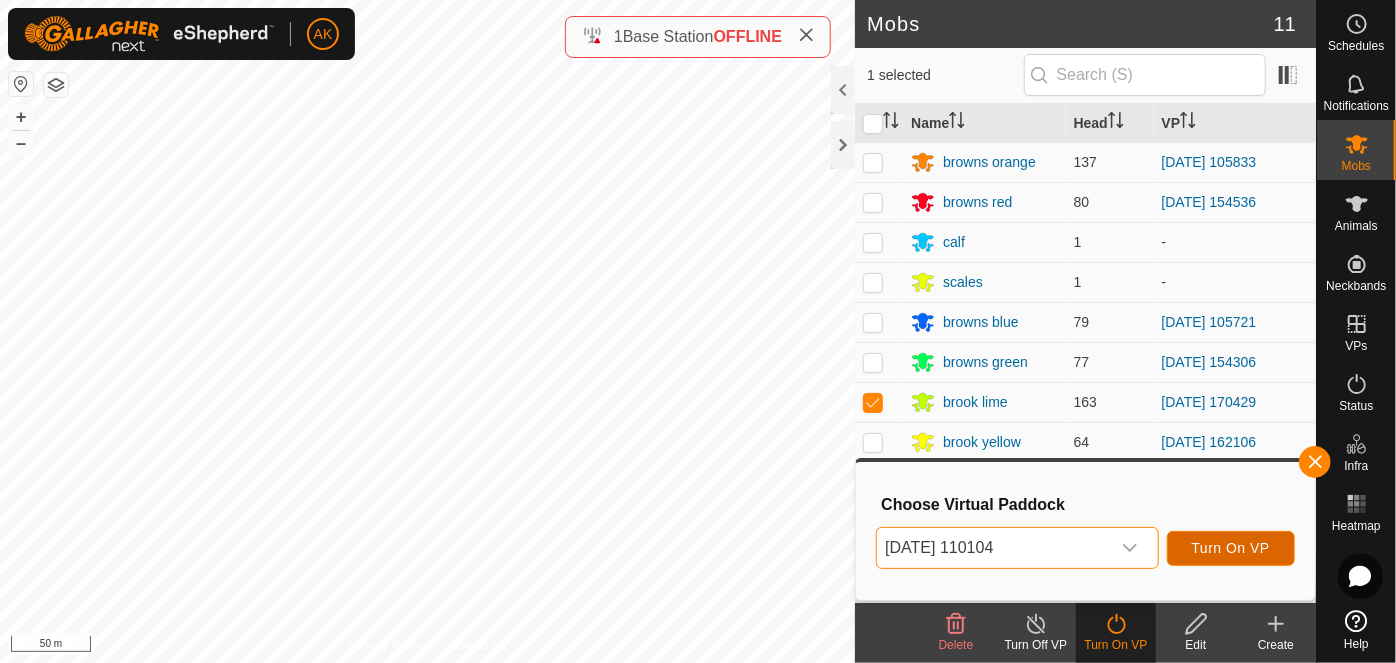 click on "Turn On VP" at bounding box center (1231, 548) 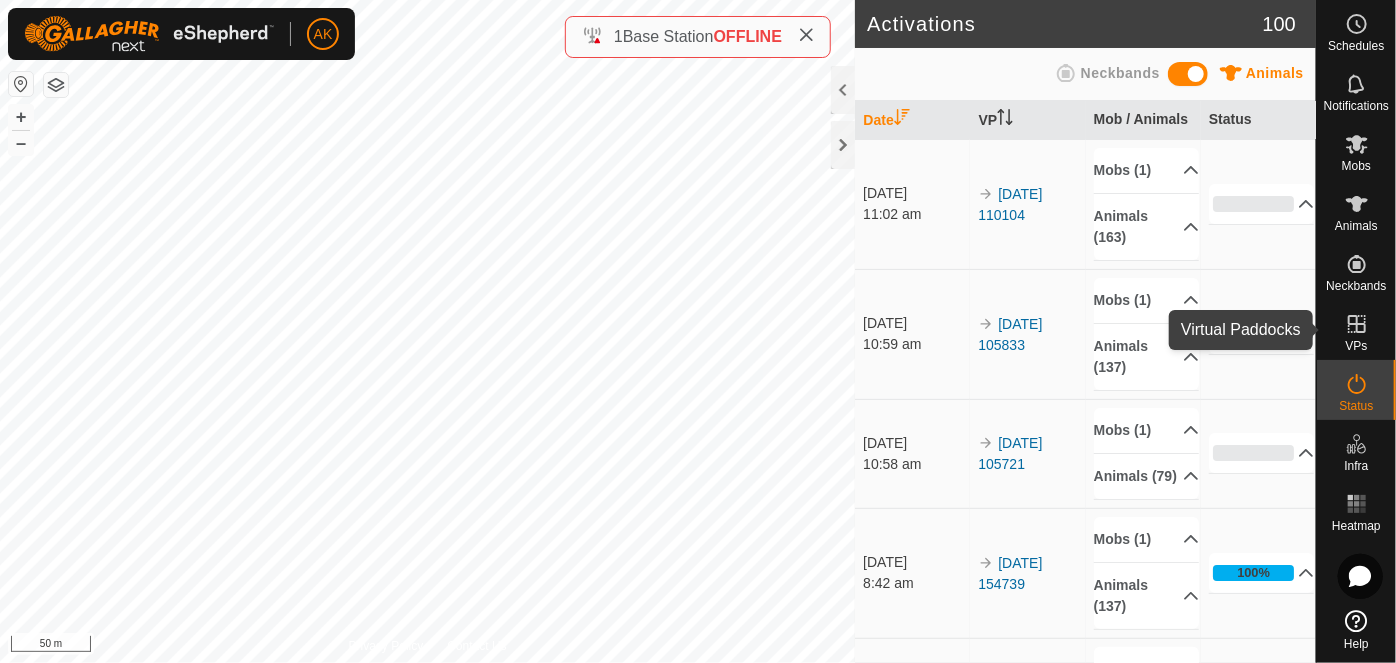 click on "VPs" at bounding box center (1356, 346) 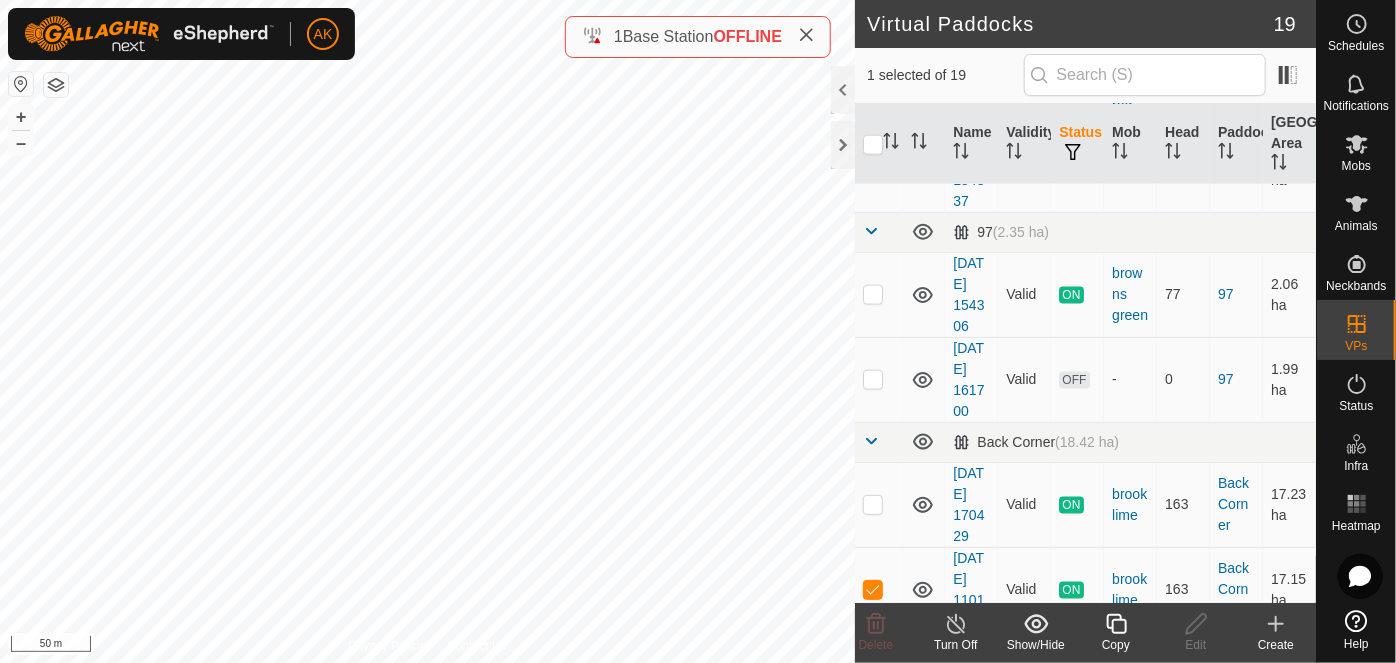 scroll, scrollTop: 1727, scrollLeft: 0, axis: vertical 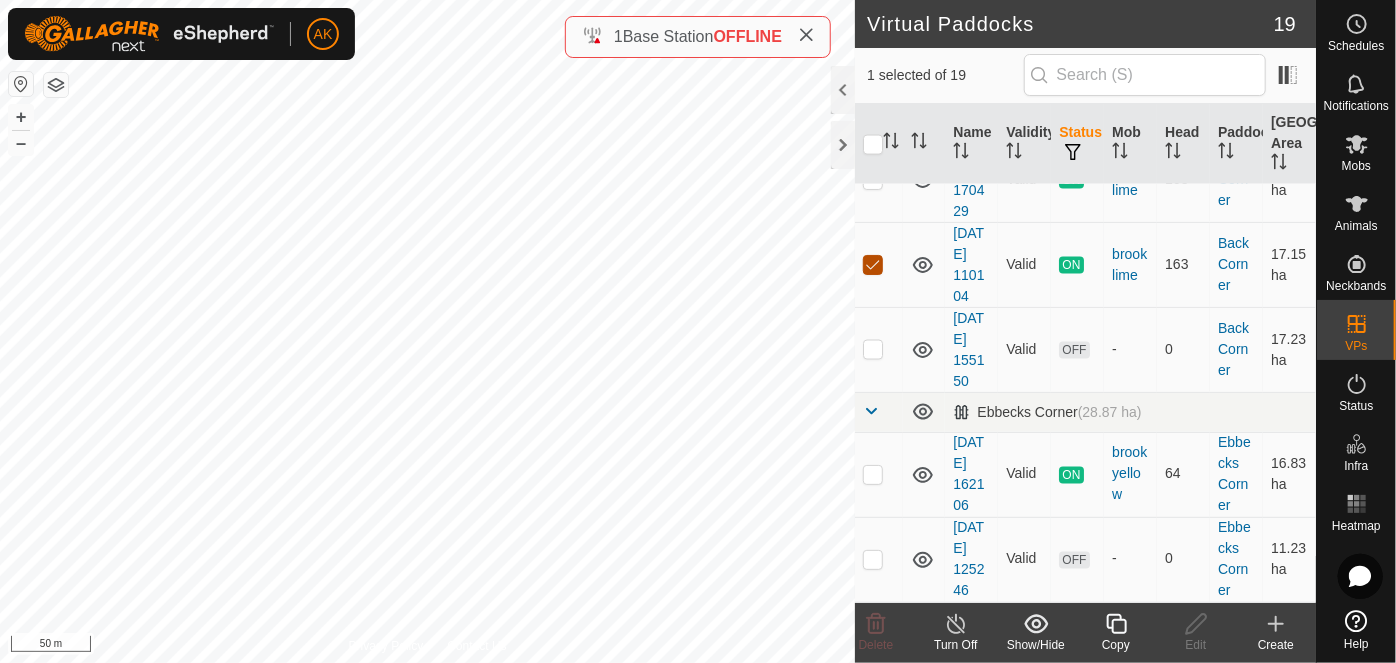 click at bounding box center (873, 265) 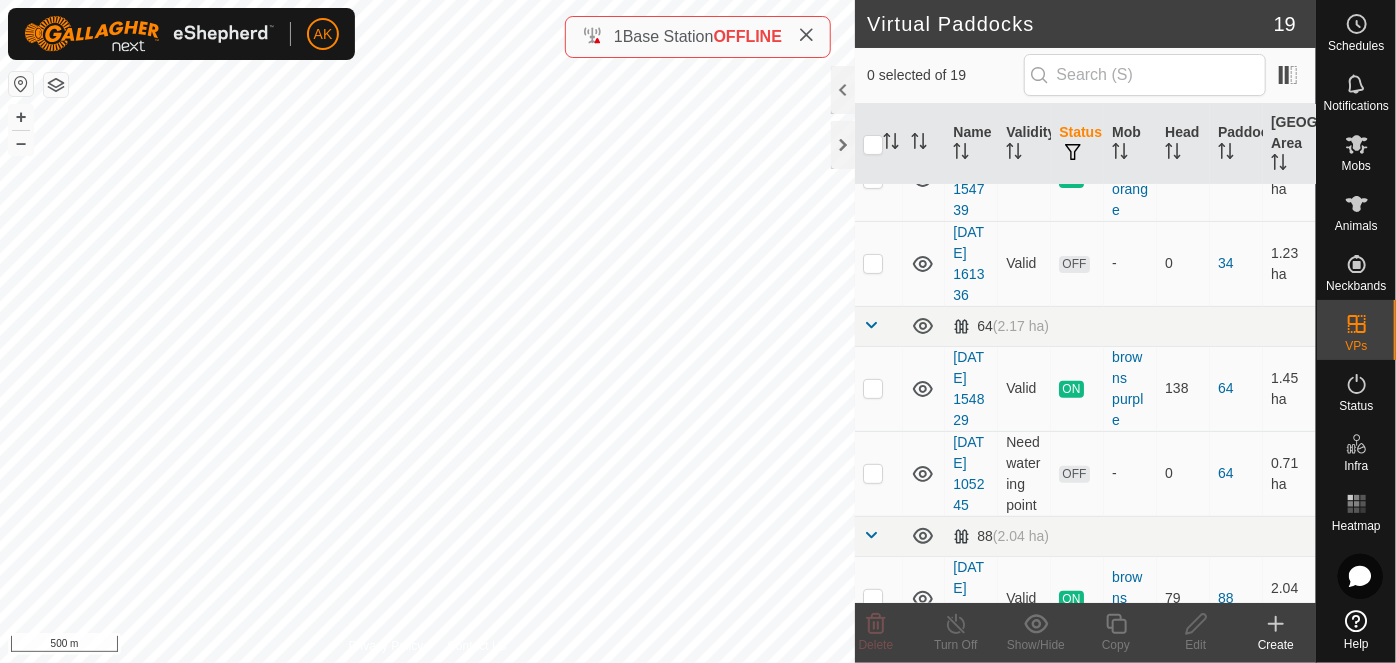 scroll, scrollTop: 181, scrollLeft: 0, axis: vertical 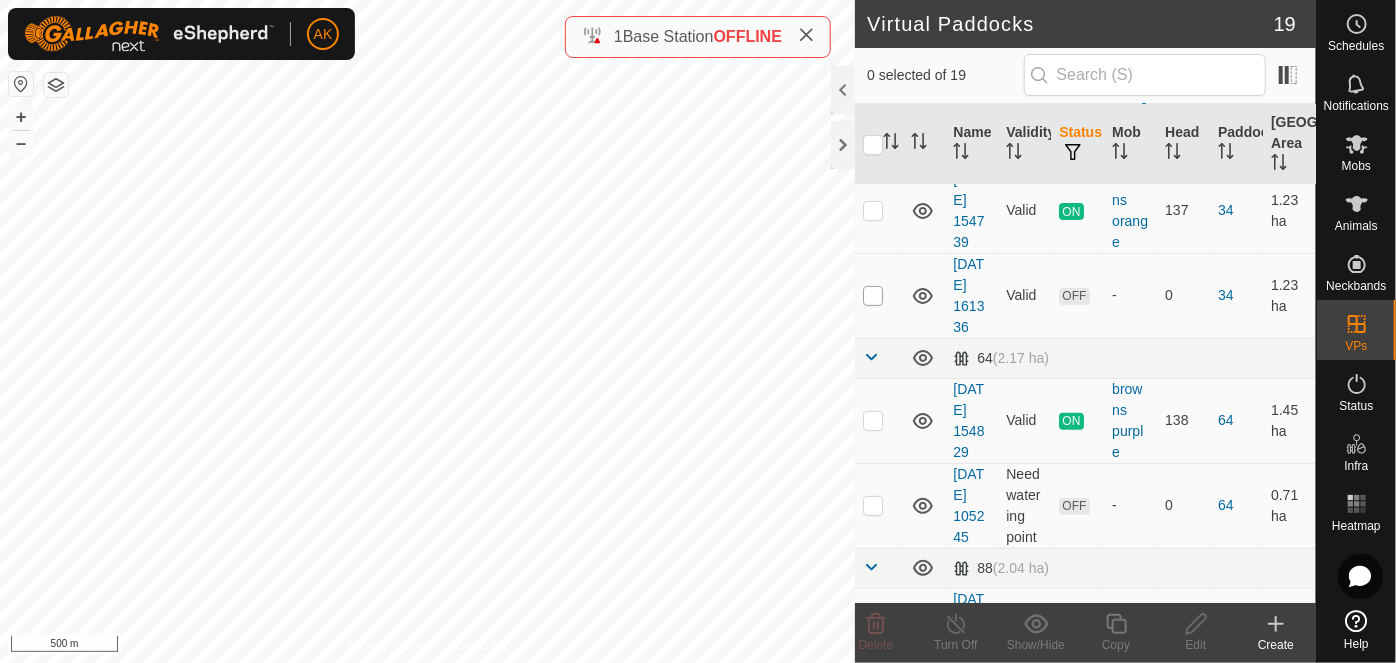 click at bounding box center [873, 296] 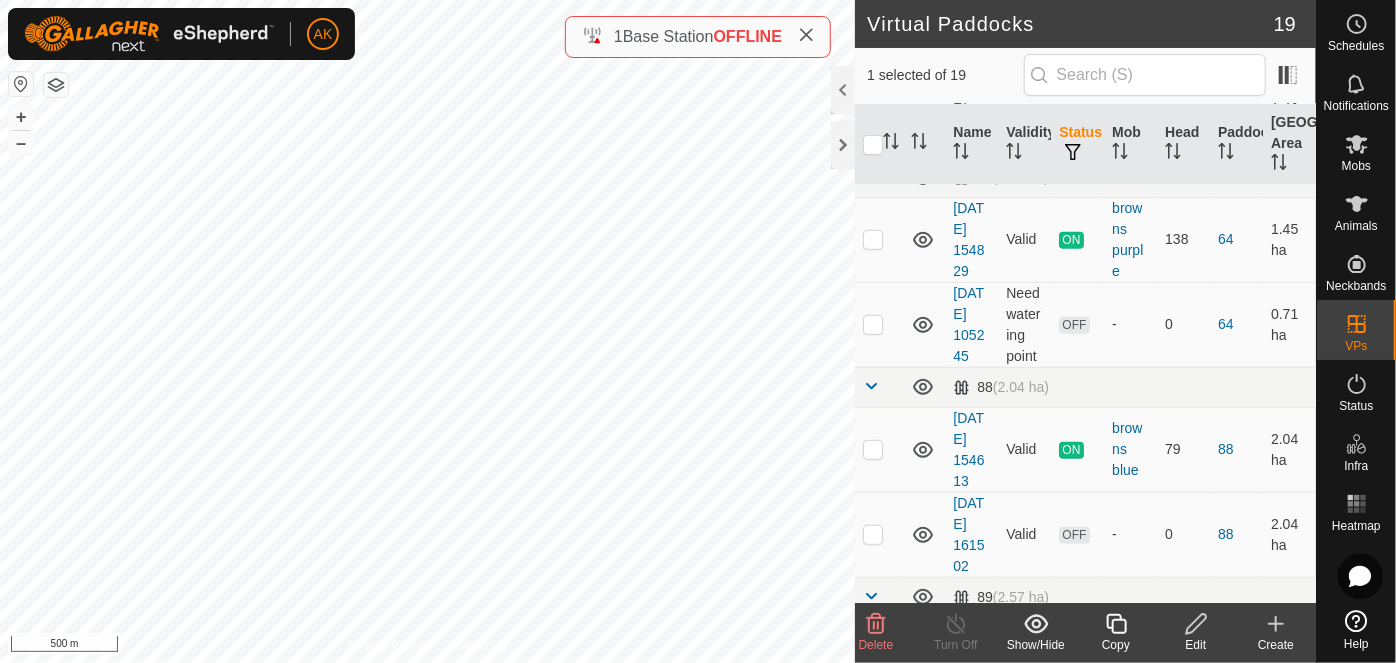 scroll, scrollTop: 363, scrollLeft: 0, axis: vertical 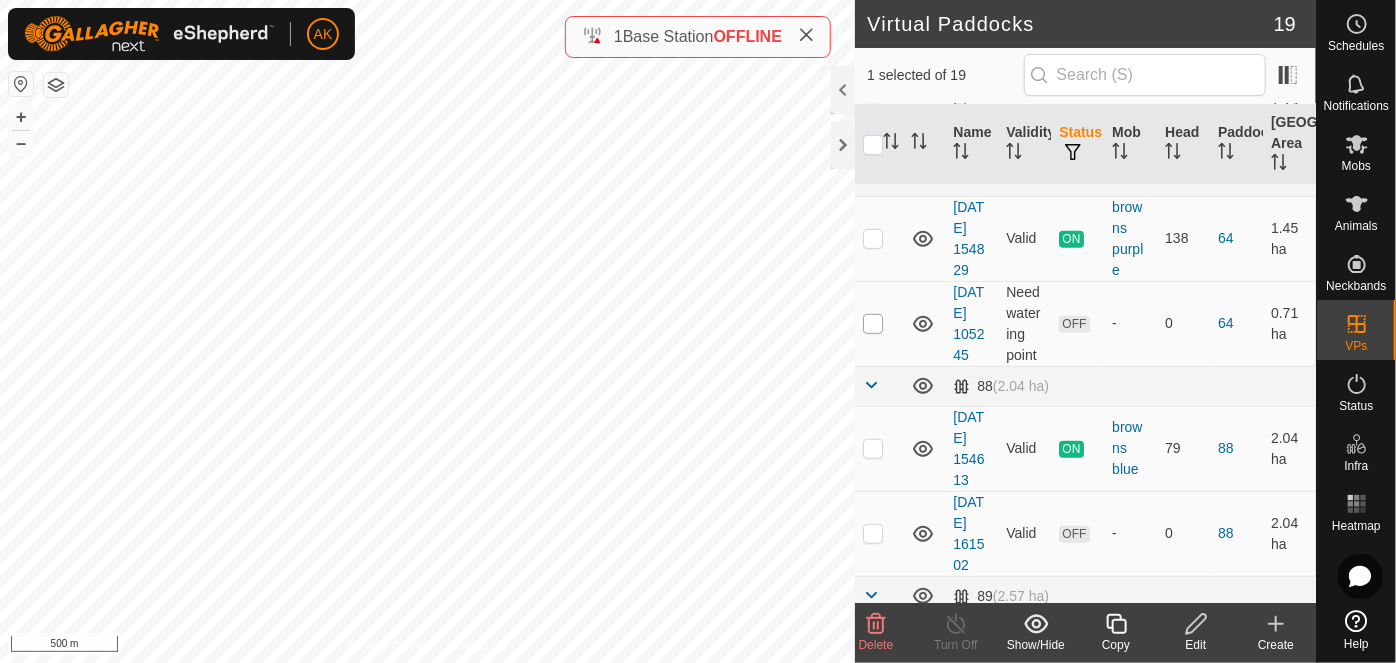 click at bounding box center (873, 324) 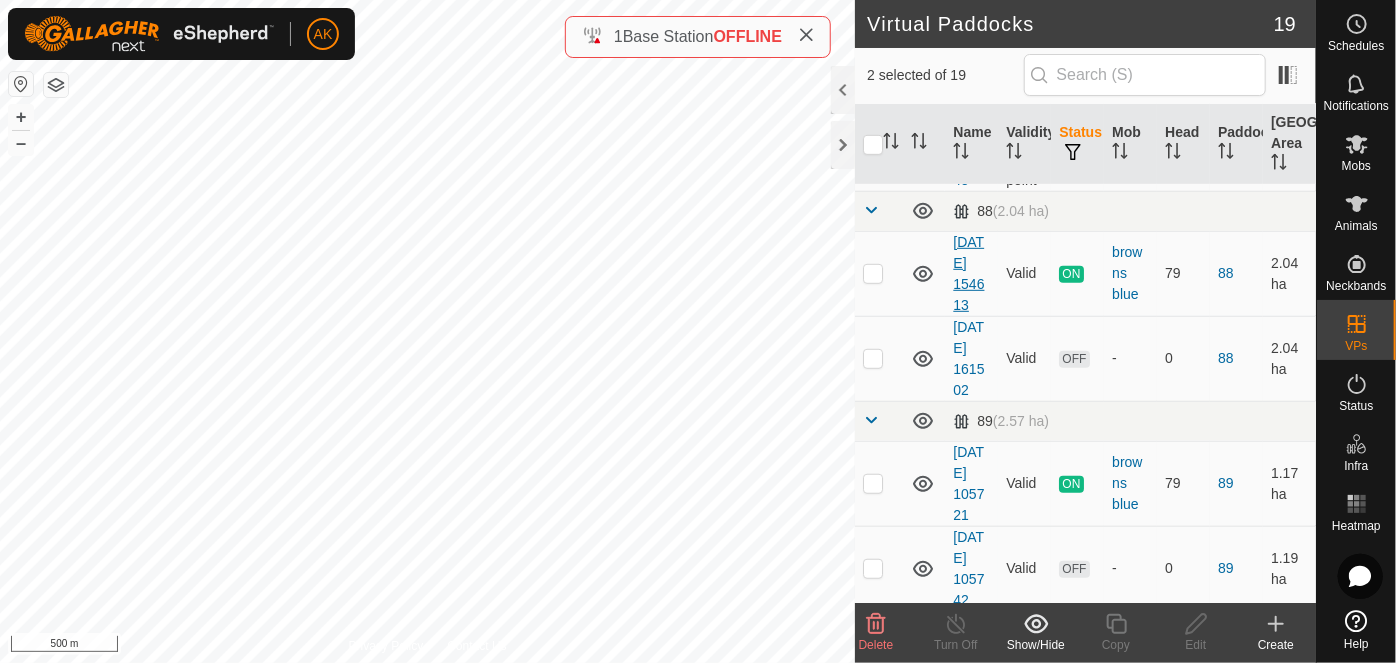 scroll, scrollTop: 545, scrollLeft: 0, axis: vertical 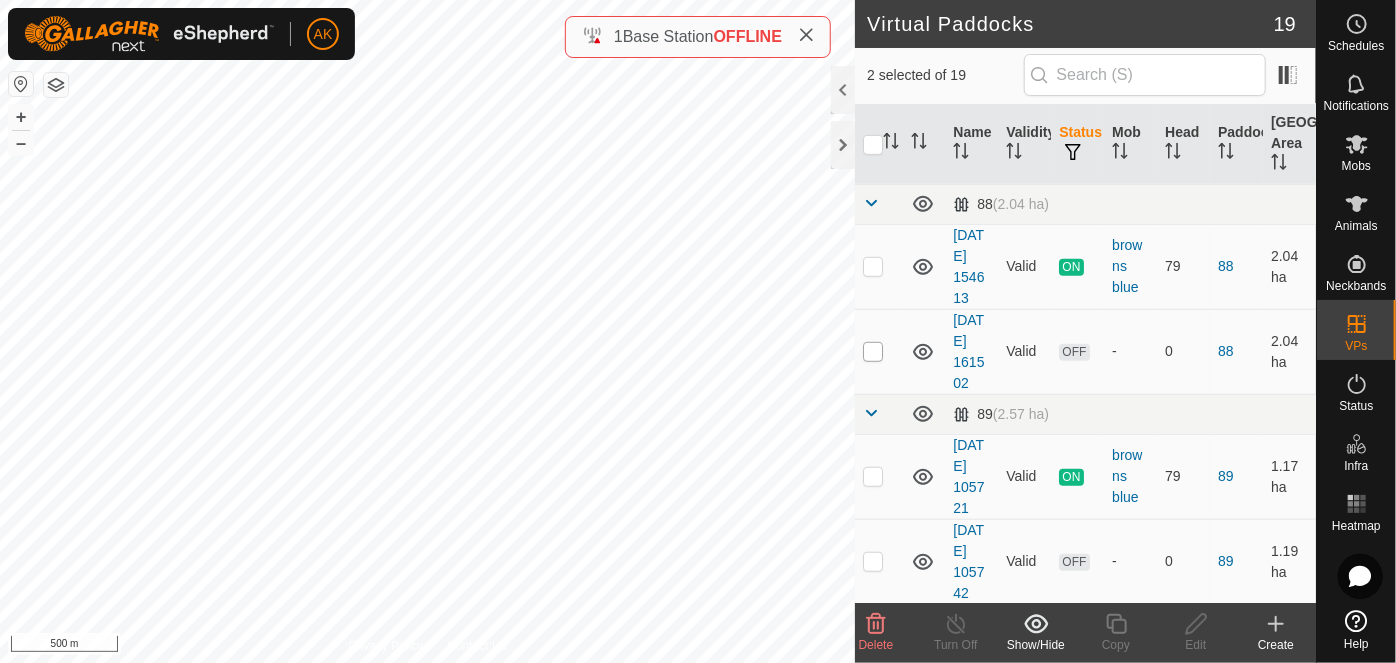 click at bounding box center [873, 352] 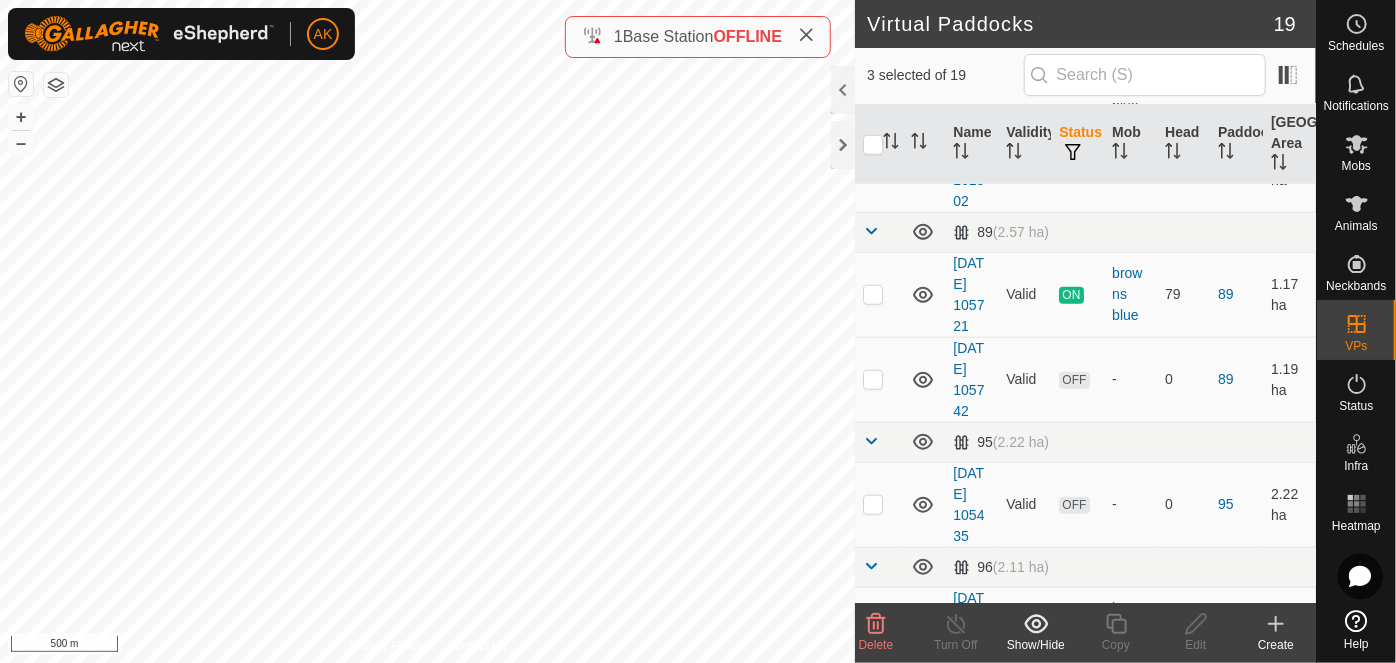 scroll, scrollTop: 818, scrollLeft: 0, axis: vertical 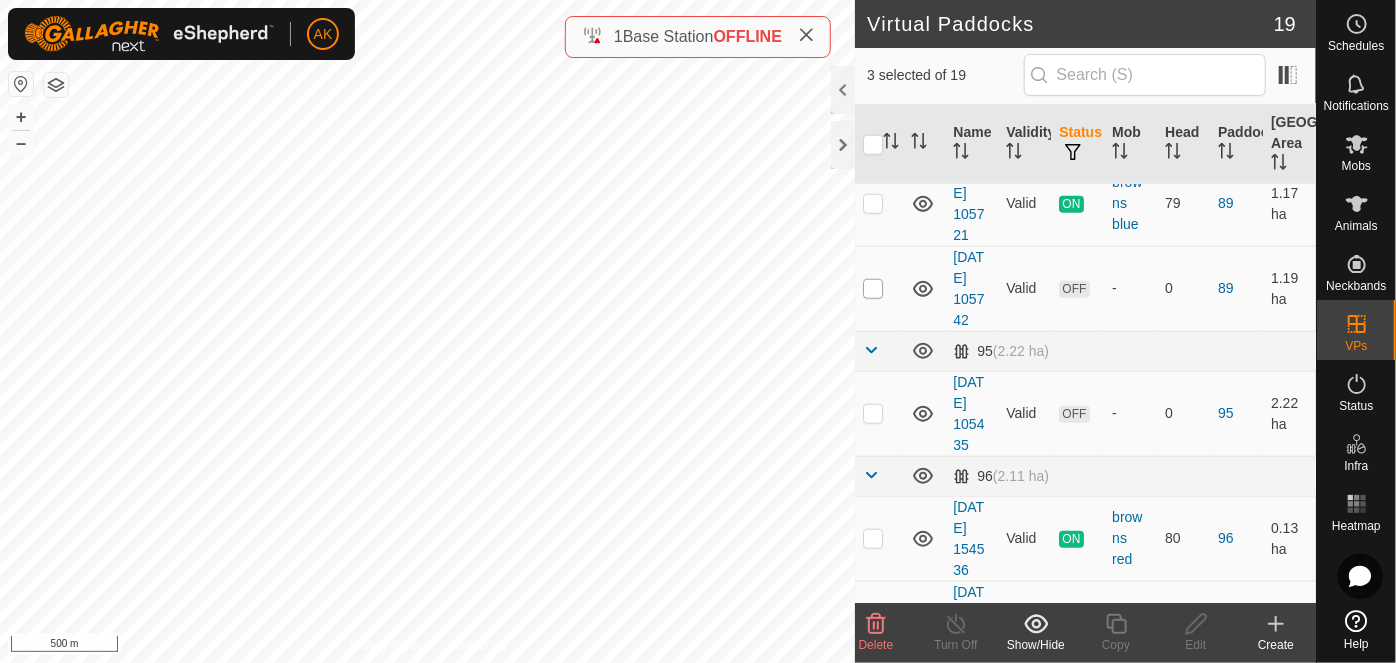 click at bounding box center (873, 289) 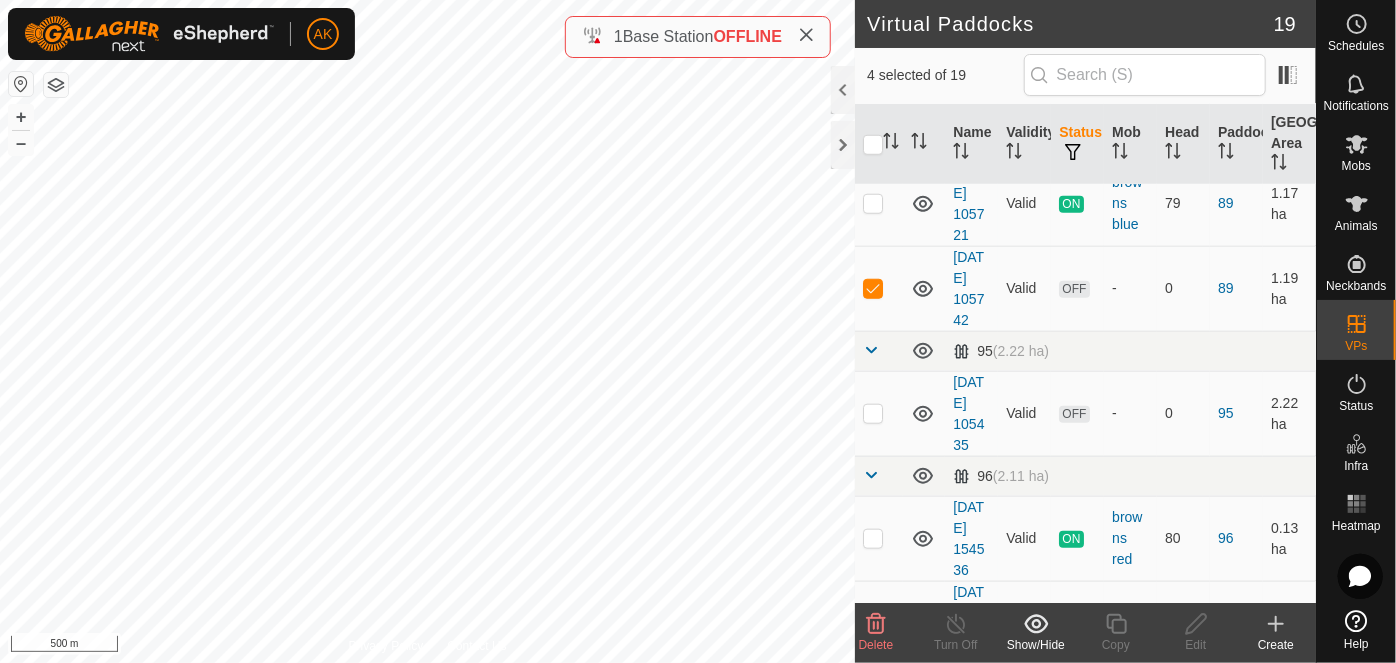 scroll, scrollTop: 1090, scrollLeft: 0, axis: vertical 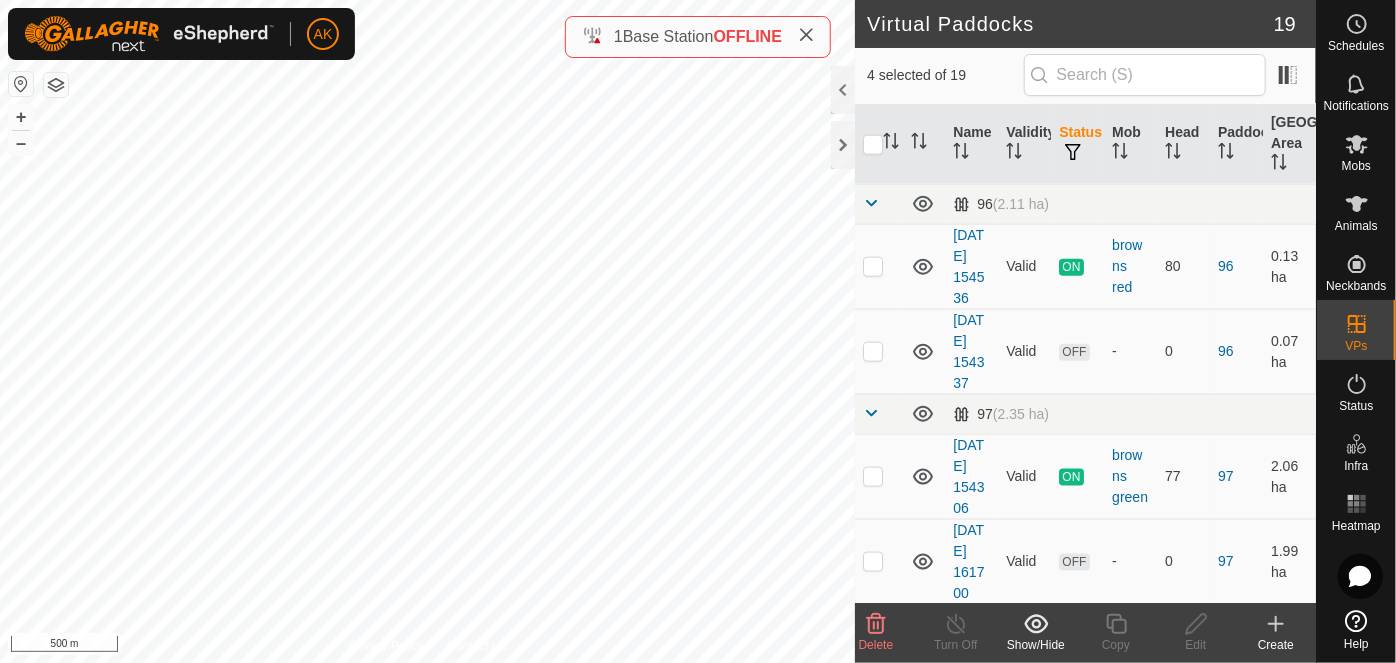 click at bounding box center [873, 142] 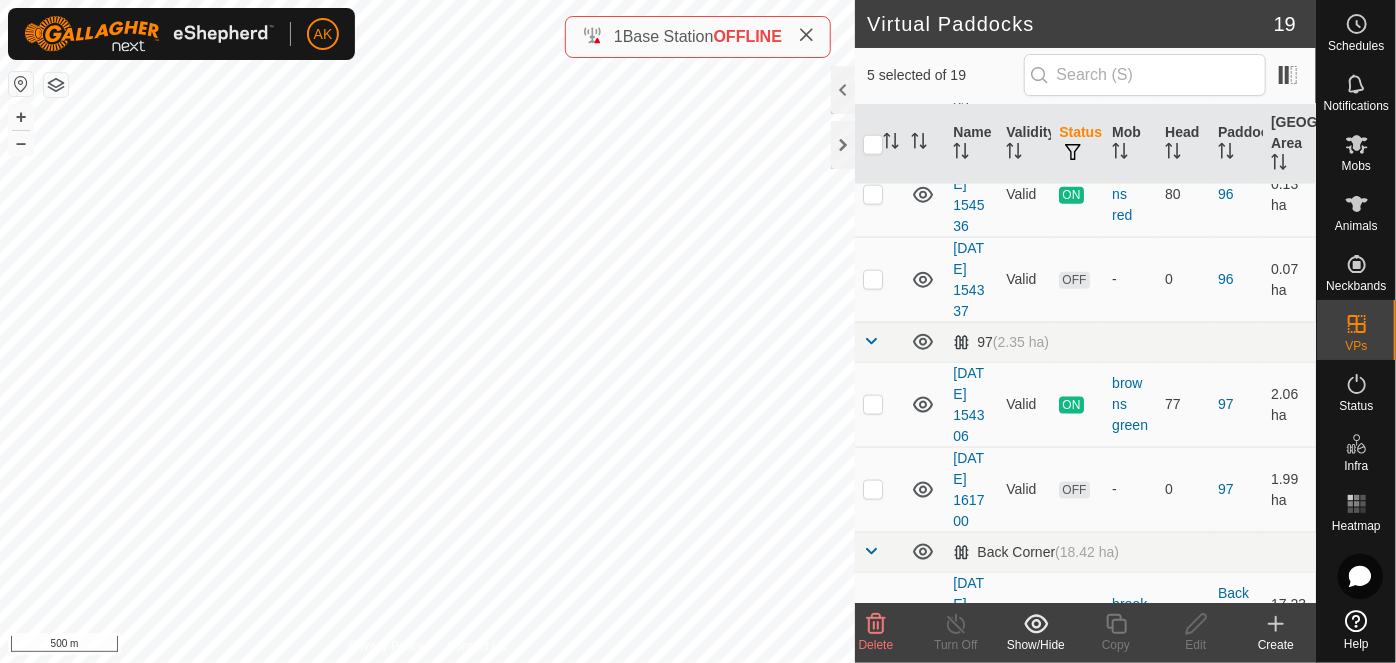 scroll, scrollTop: 1272, scrollLeft: 0, axis: vertical 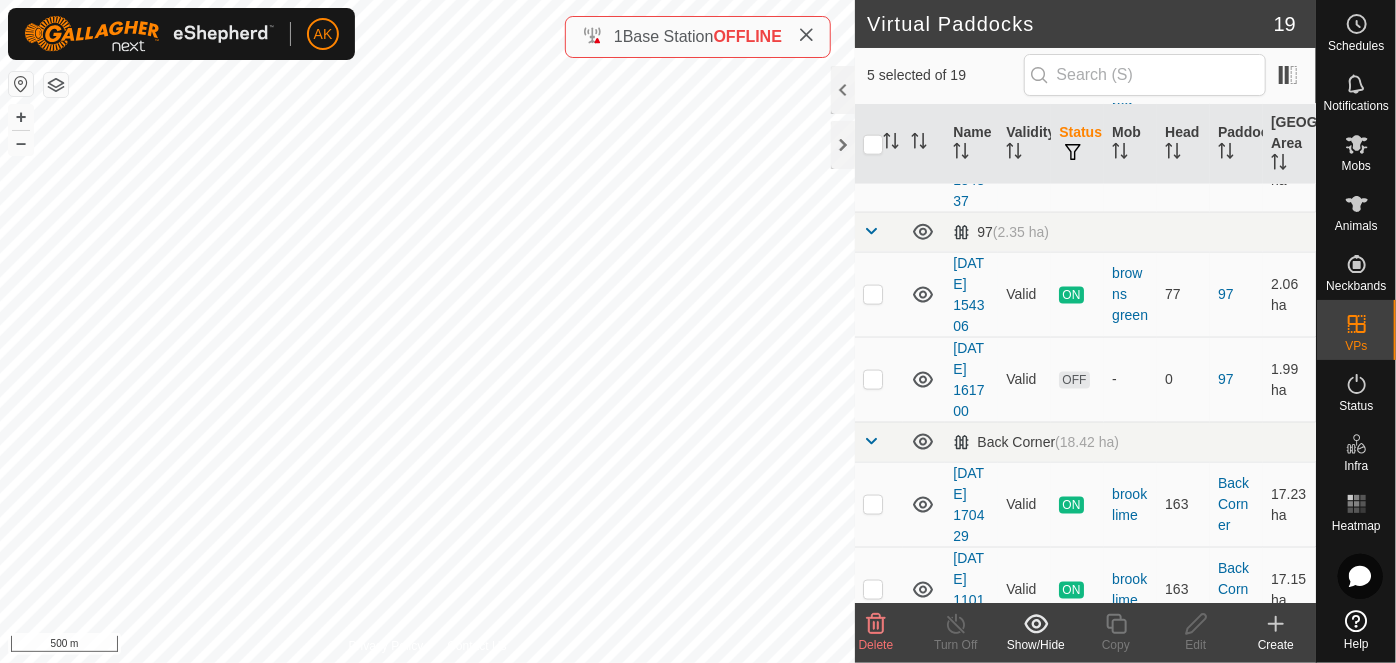 click at bounding box center (873, 170) 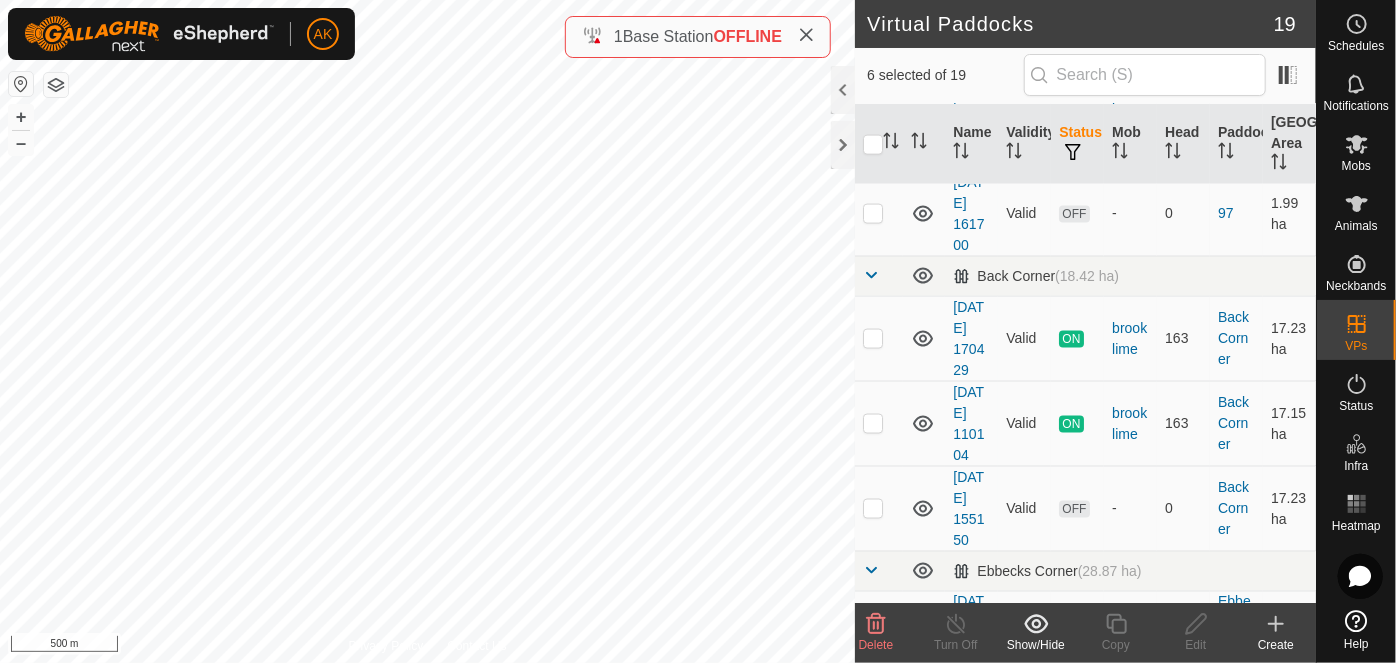 scroll, scrollTop: 1545, scrollLeft: 0, axis: vertical 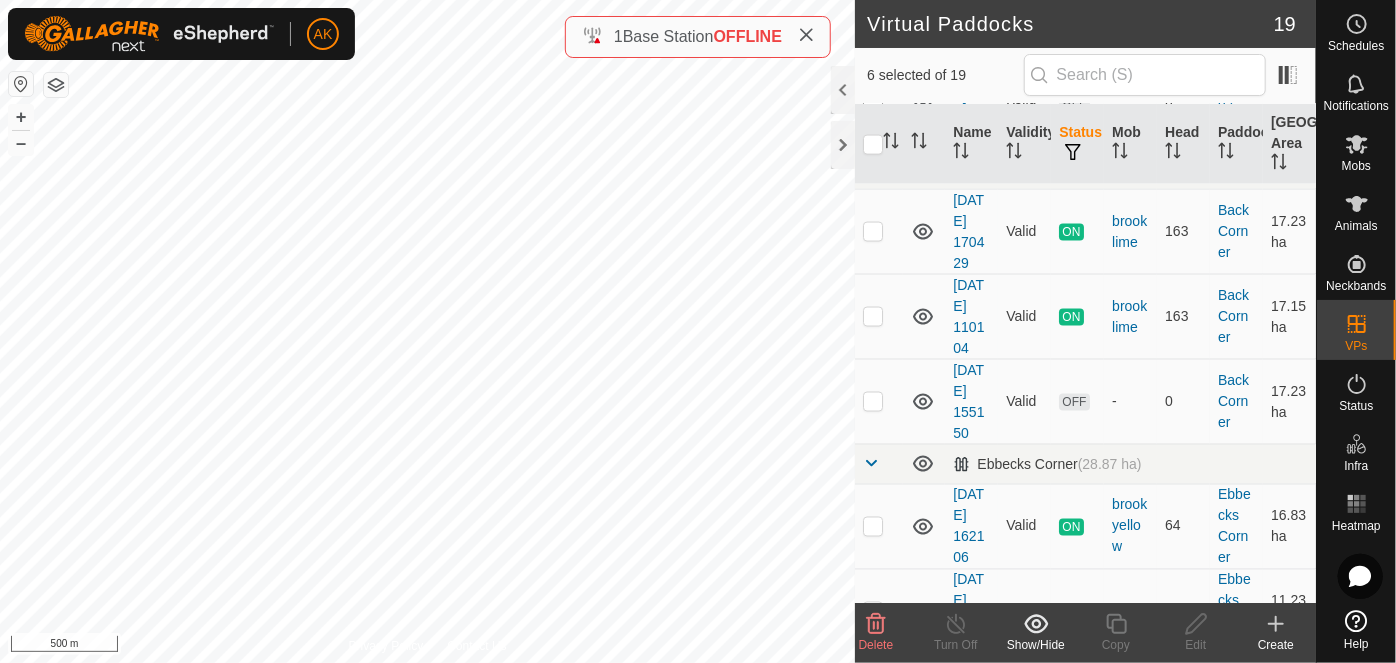 click at bounding box center (873, 107) 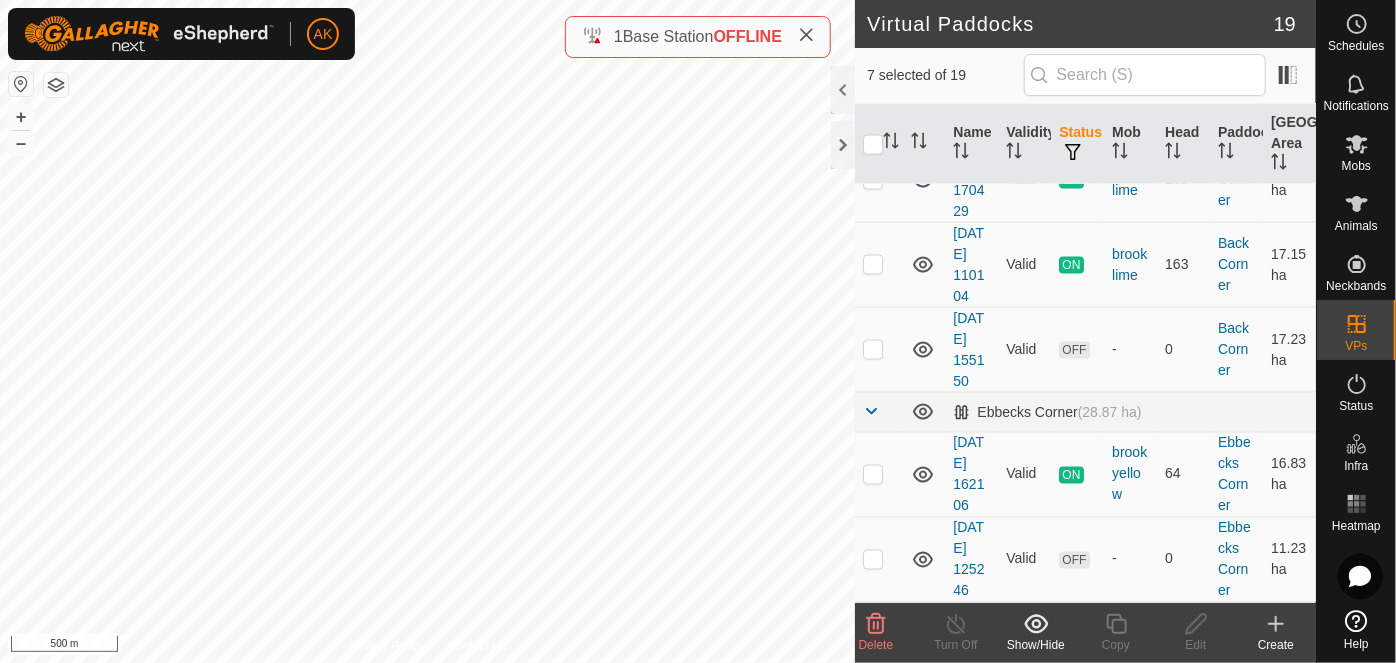 scroll, scrollTop: 1989, scrollLeft: 0, axis: vertical 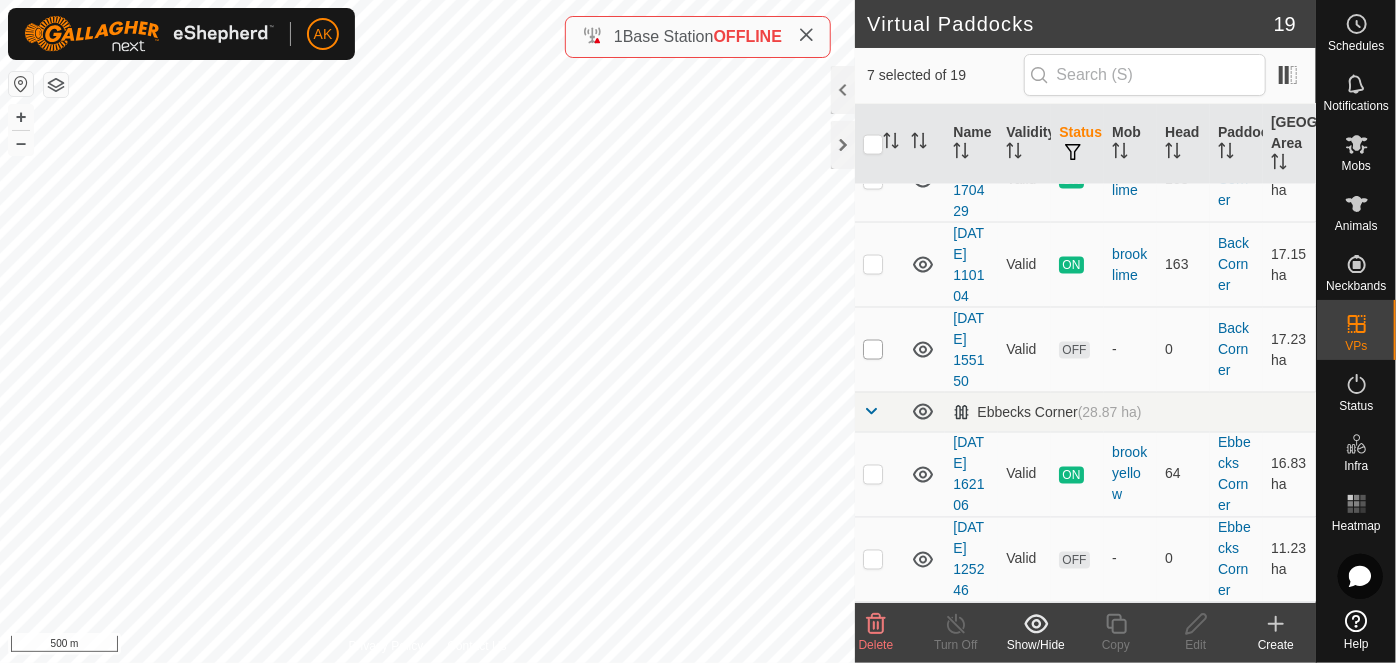 click at bounding box center (873, 350) 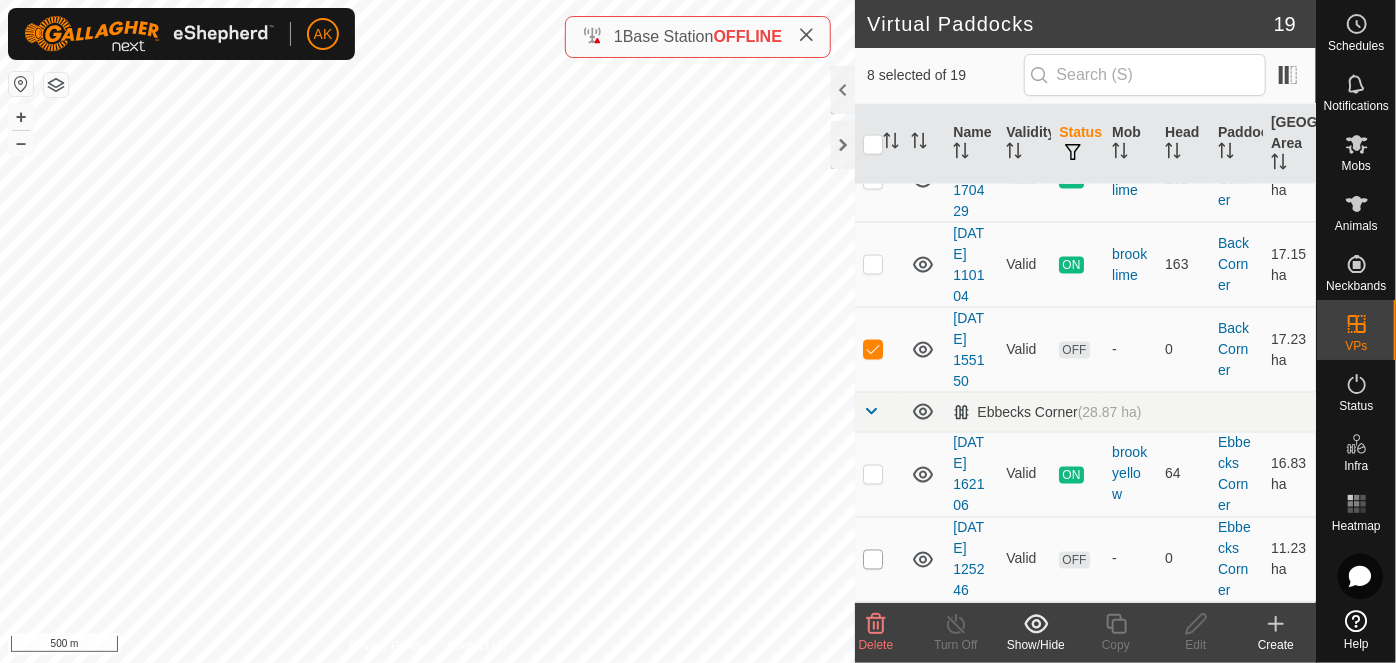 click at bounding box center (873, 560) 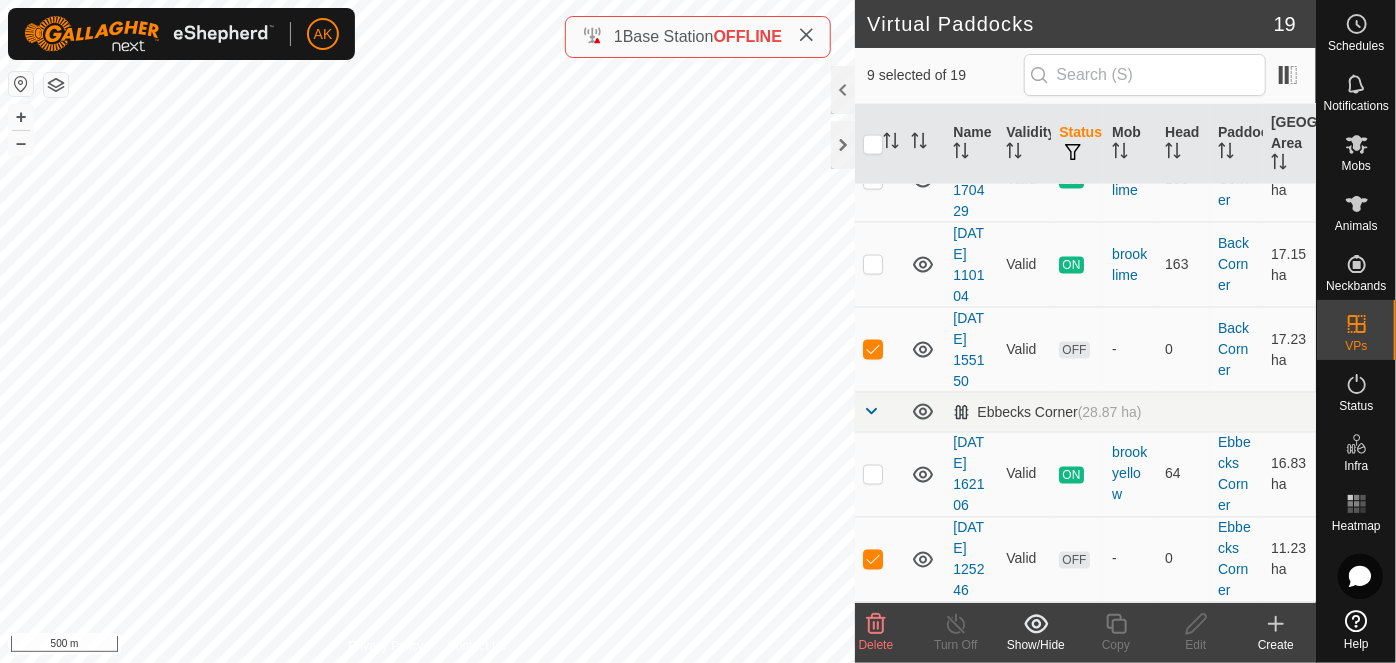 click 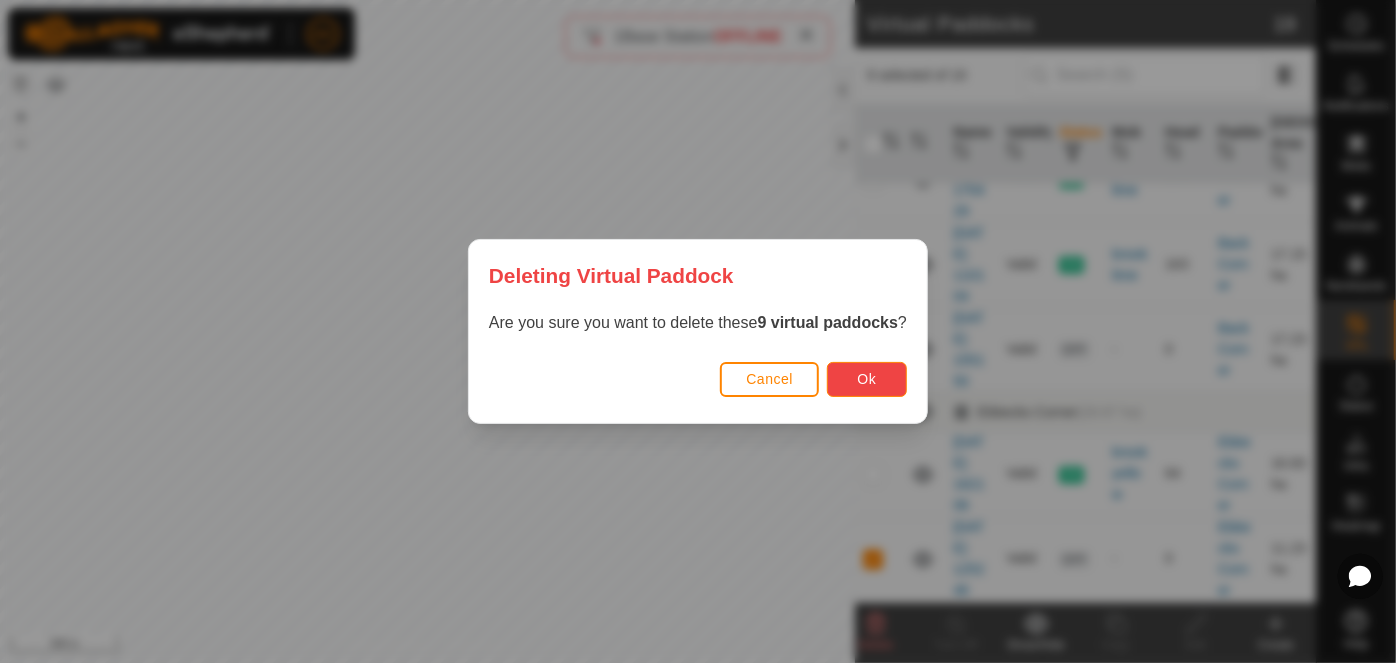 click on "Ok" at bounding box center [867, 379] 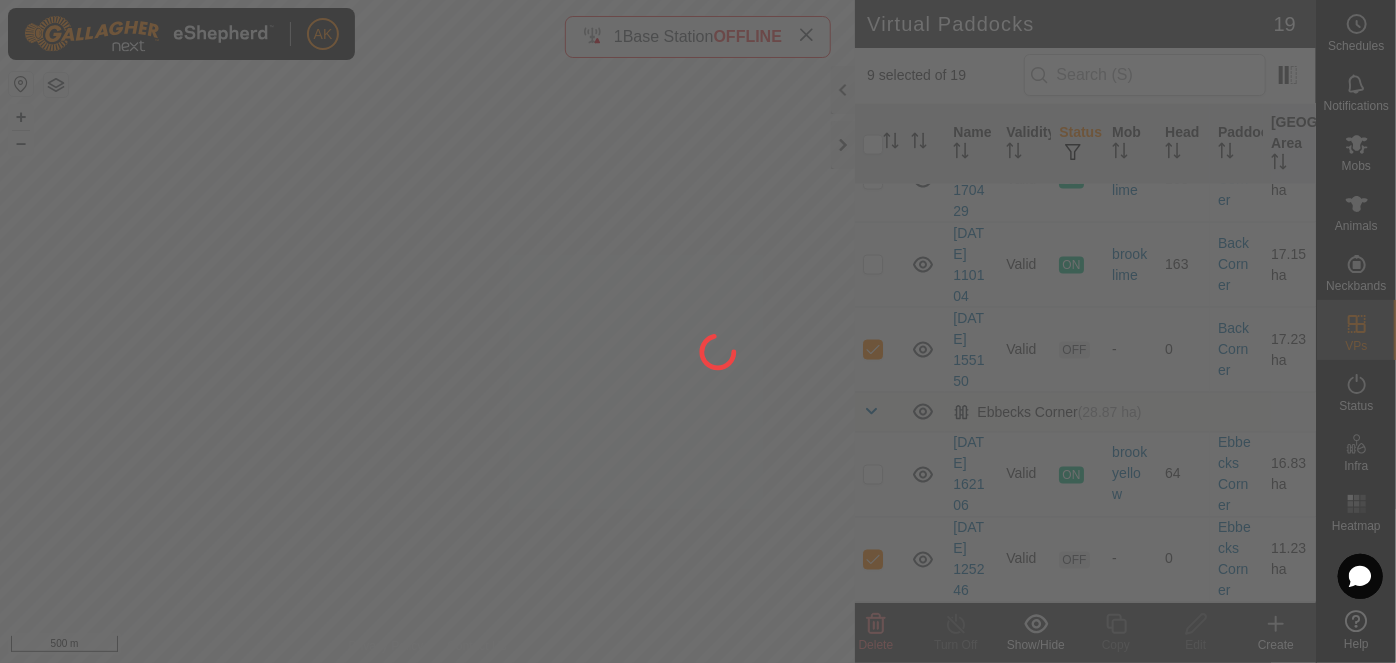 checkbox on "false" 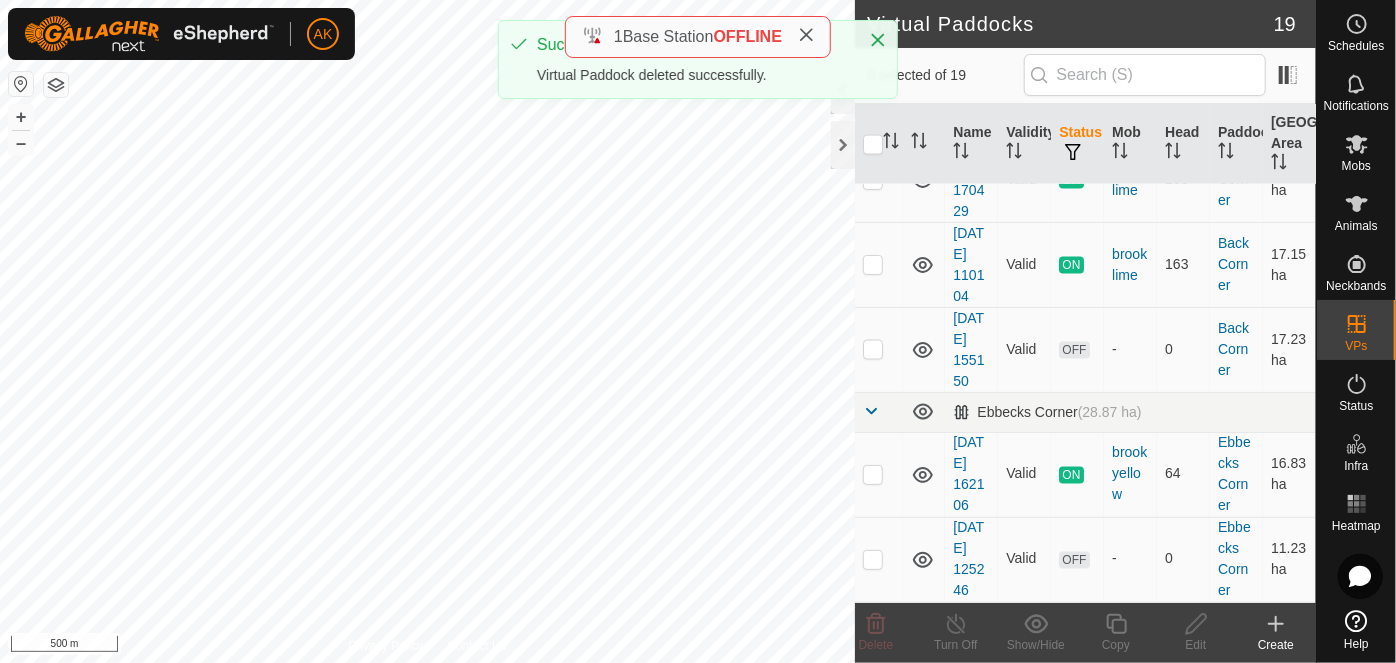 scroll, scrollTop: 997, scrollLeft: 0, axis: vertical 